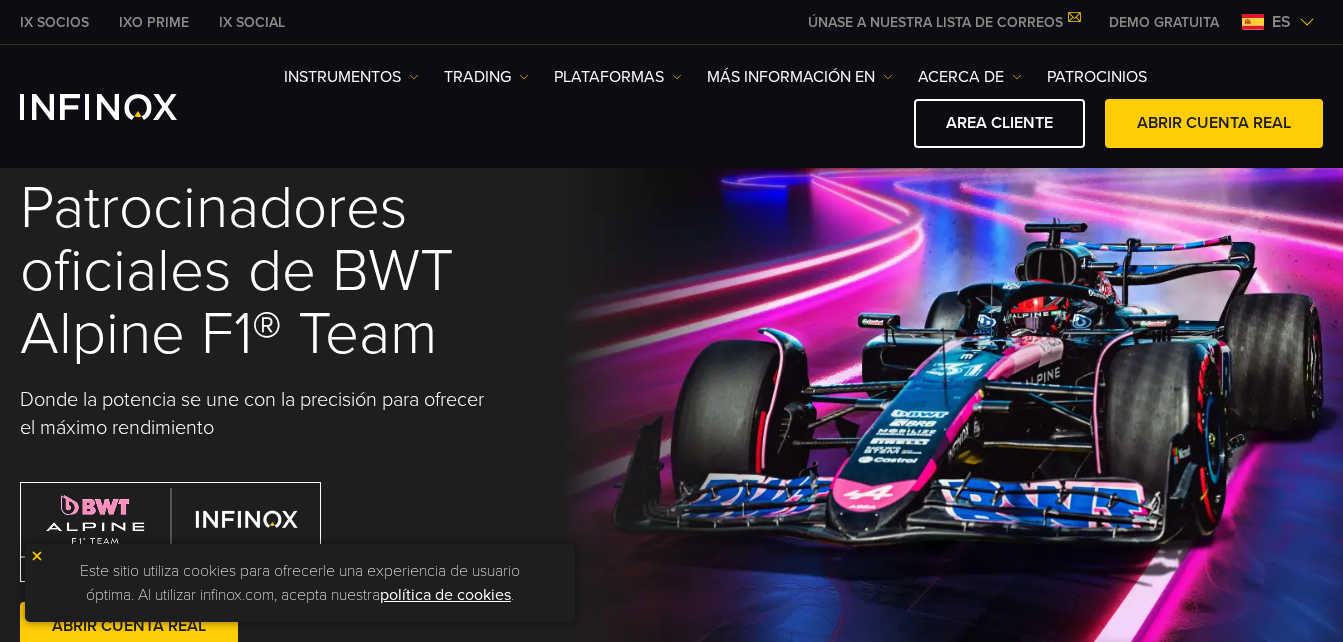 scroll, scrollTop: 0, scrollLeft: 0, axis: both 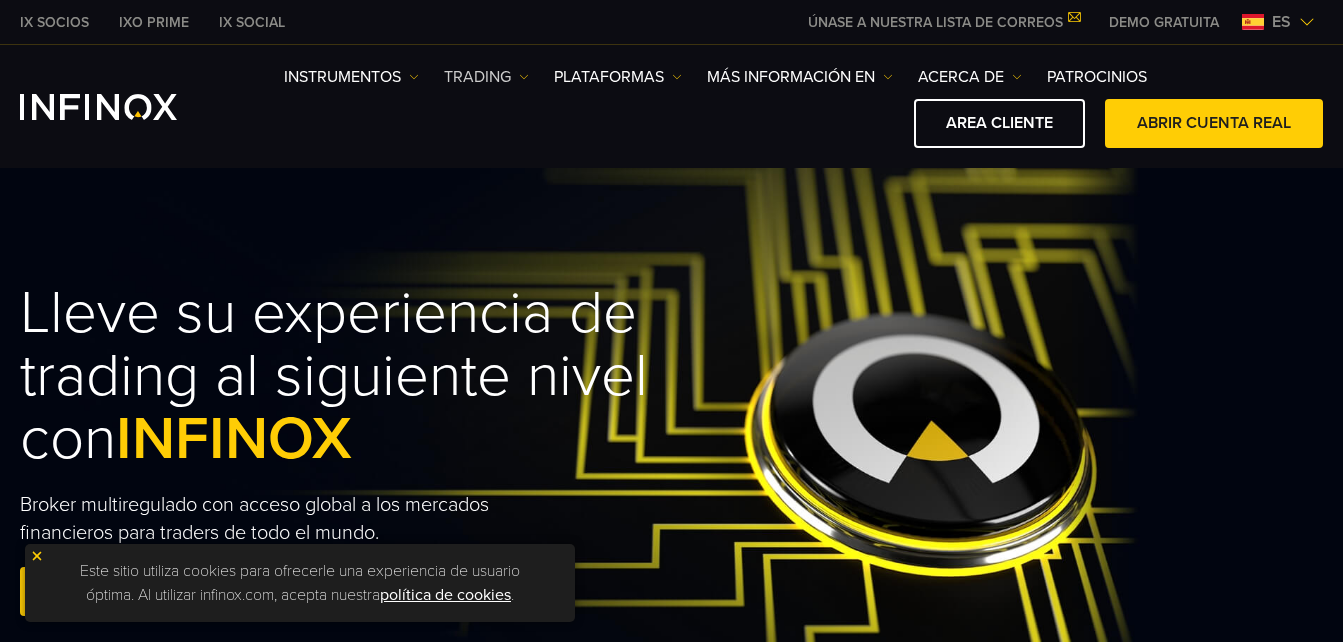 click on "TRADING" at bounding box center [351, 77] 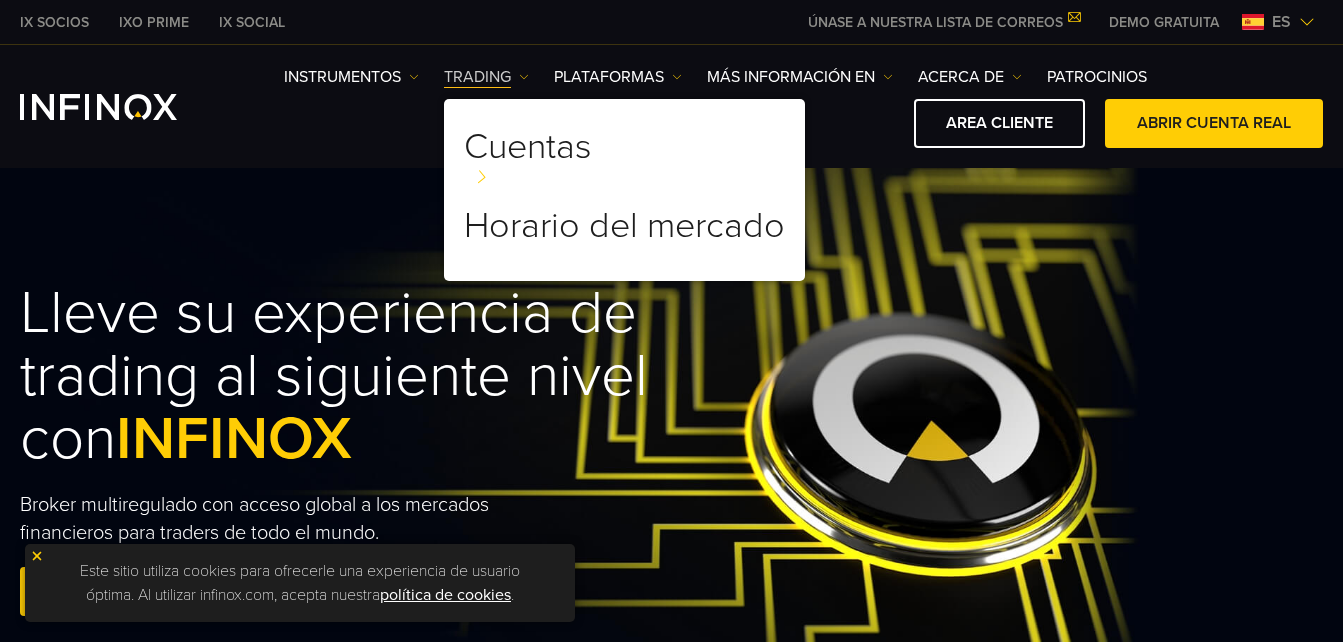 scroll, scrollTop: 0, scrollLeft: 0, axis: both 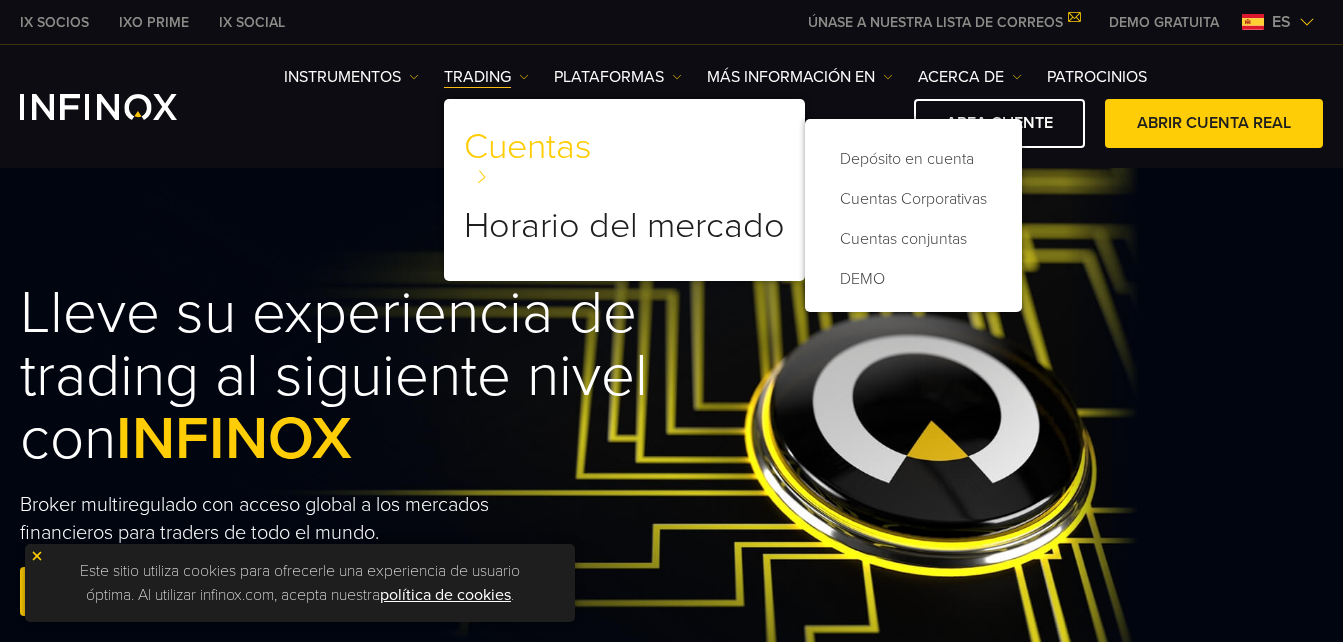 click on "Cuentas" at bounding box center [528, 155] 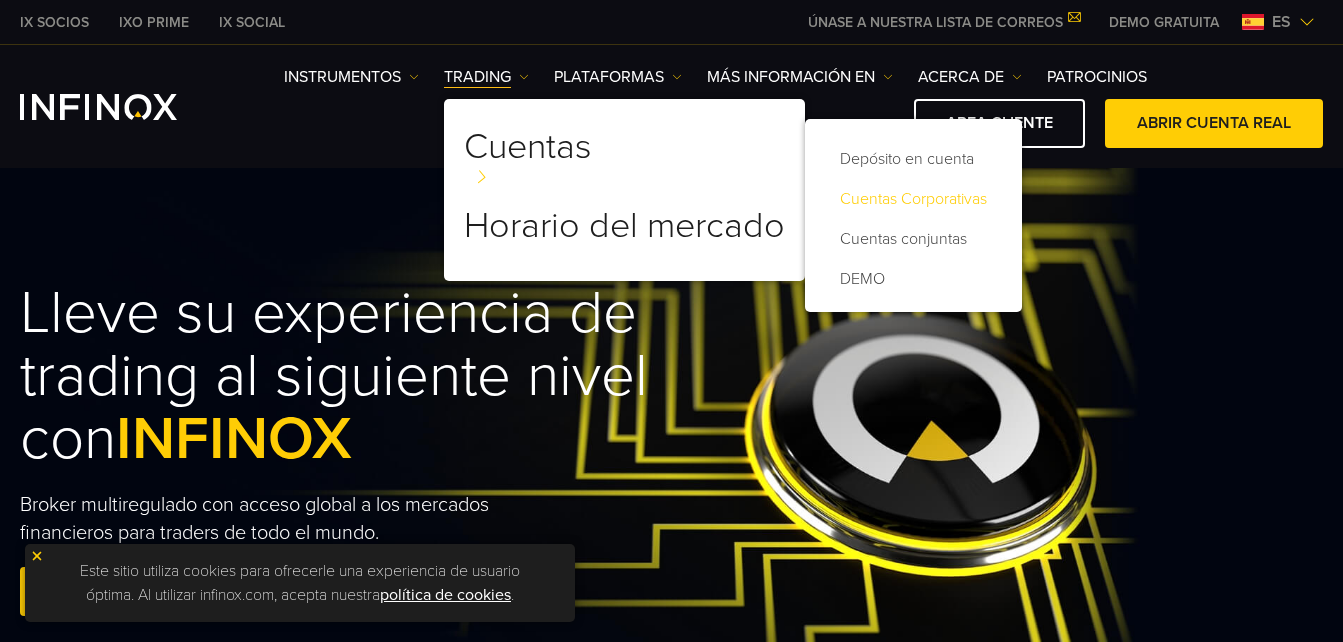 click on "Cuentas Corporativas" at bounding box center (913, 199) 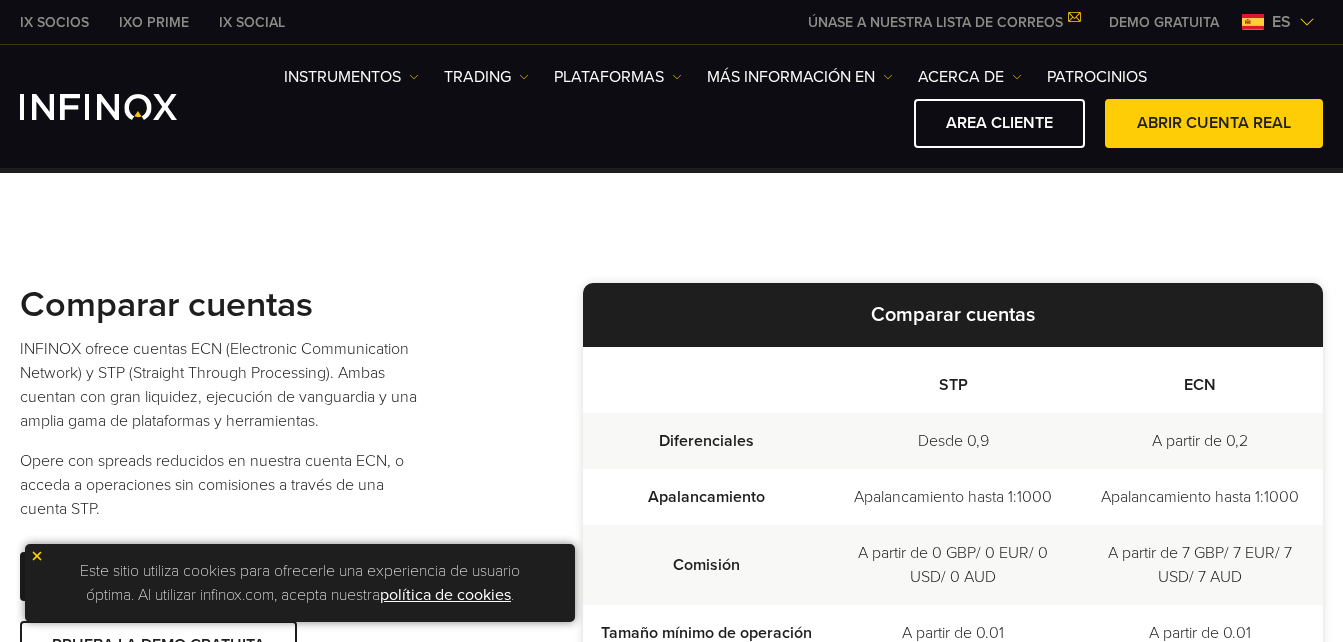 scroll, scrollTop: 0, scrollLeft: 0, axis: both 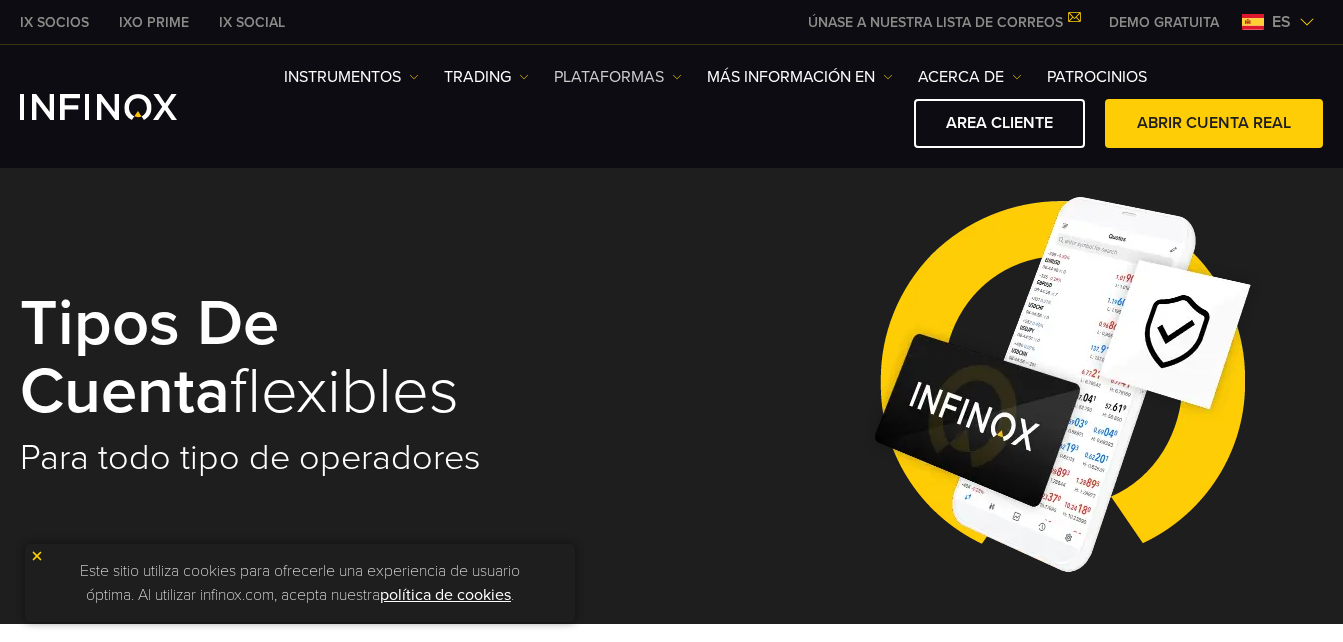 click on "PLATAFORMAS" at bounding box center [351, 77] 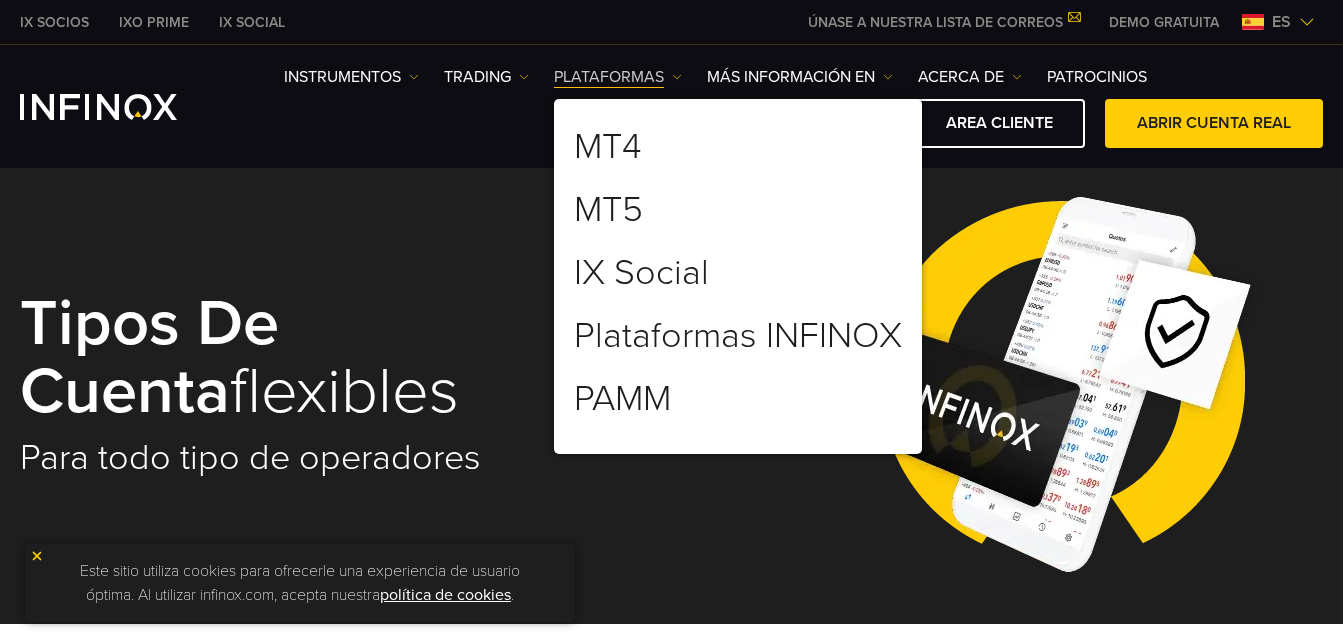 scroll, scrollTop: 0, scrollLeft: 0, axis: both 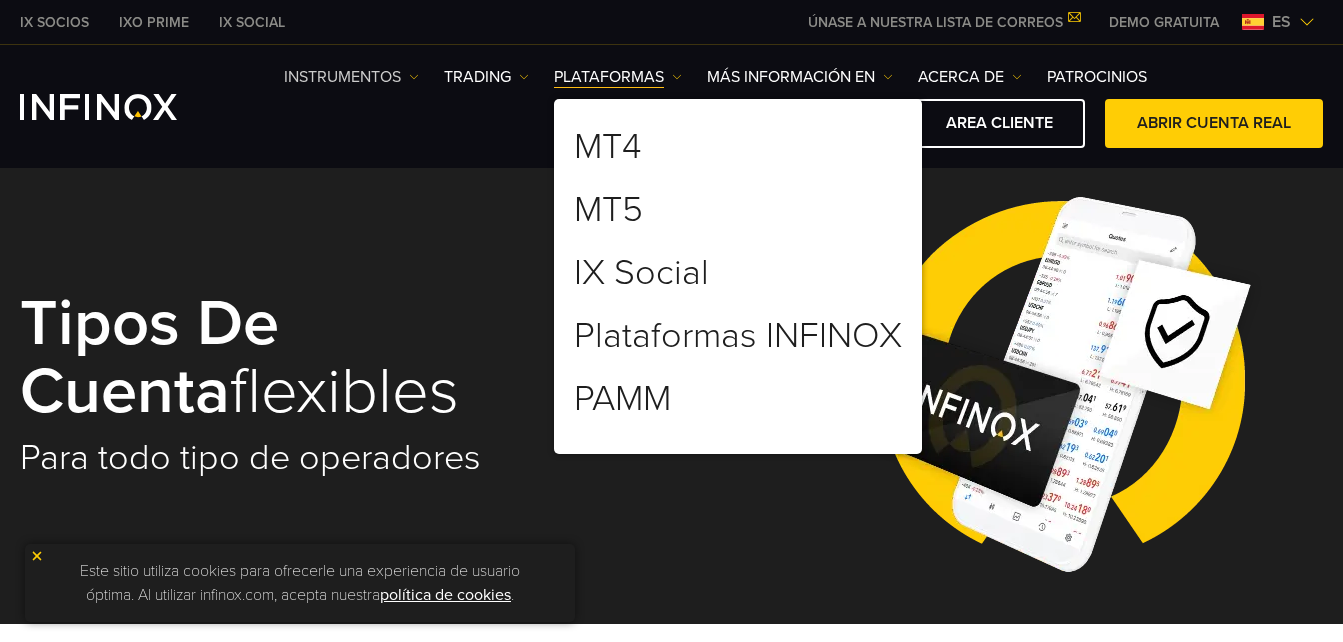 click on "Instruments" at bounding box center (351, 77) 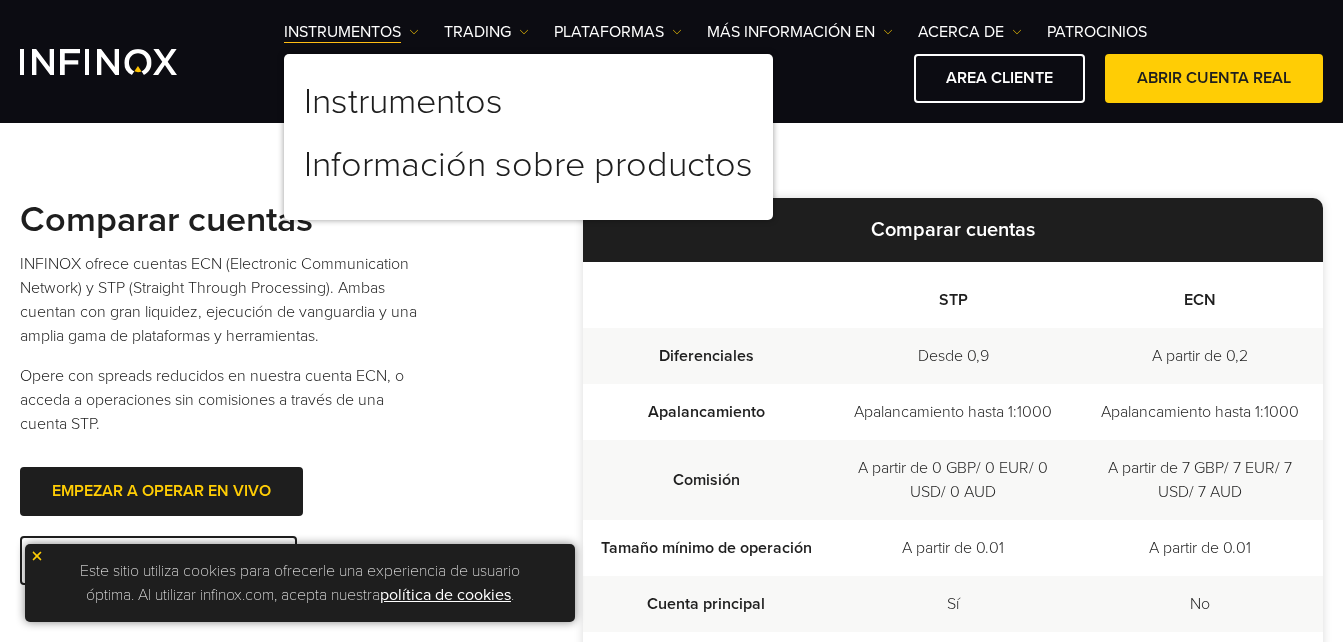 scroll, scrollTop: 0, scrollLeft: 0, axis: both 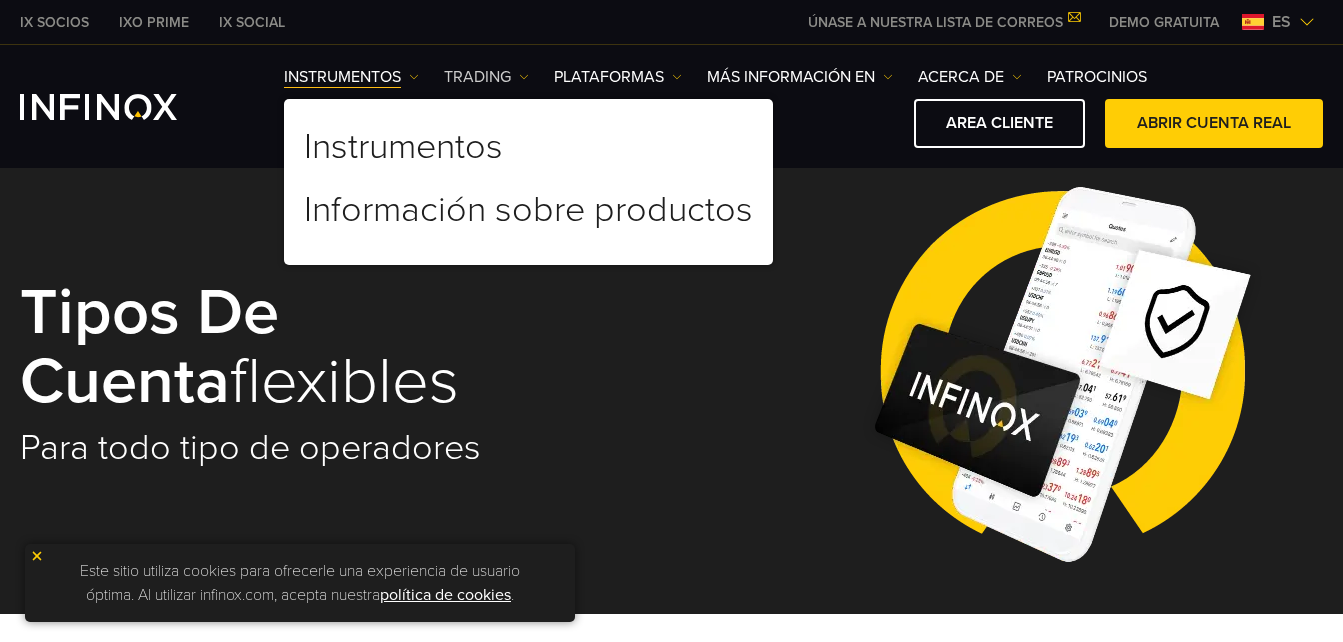 click on "TRADING" at bounding box center [351, 77] 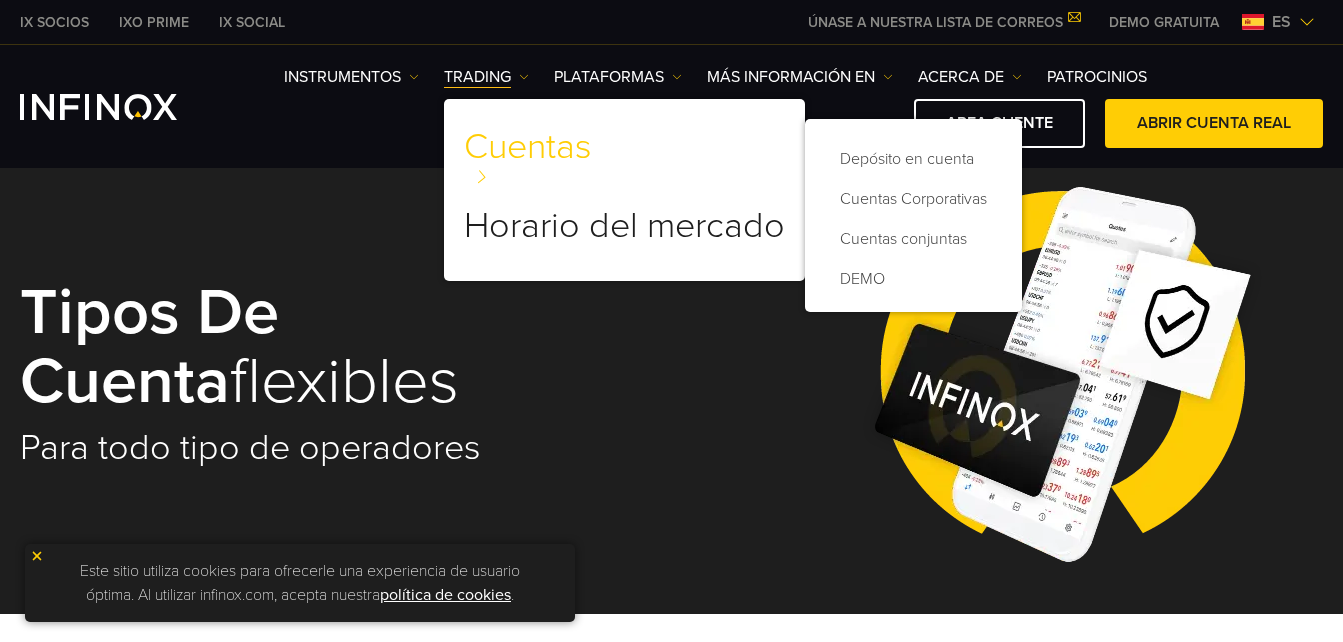 click on "Cuentas" at bounding box center (528, 155) 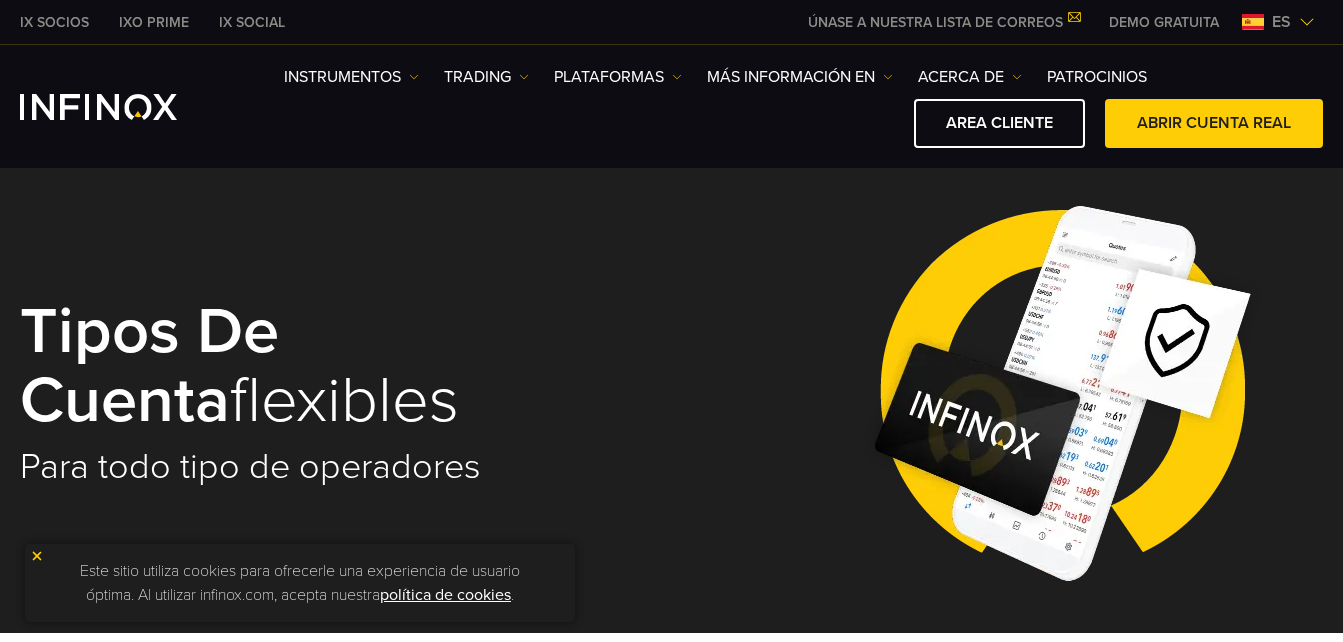 scroll, scrollTop: 0, scrollLeft: 0, axis: both 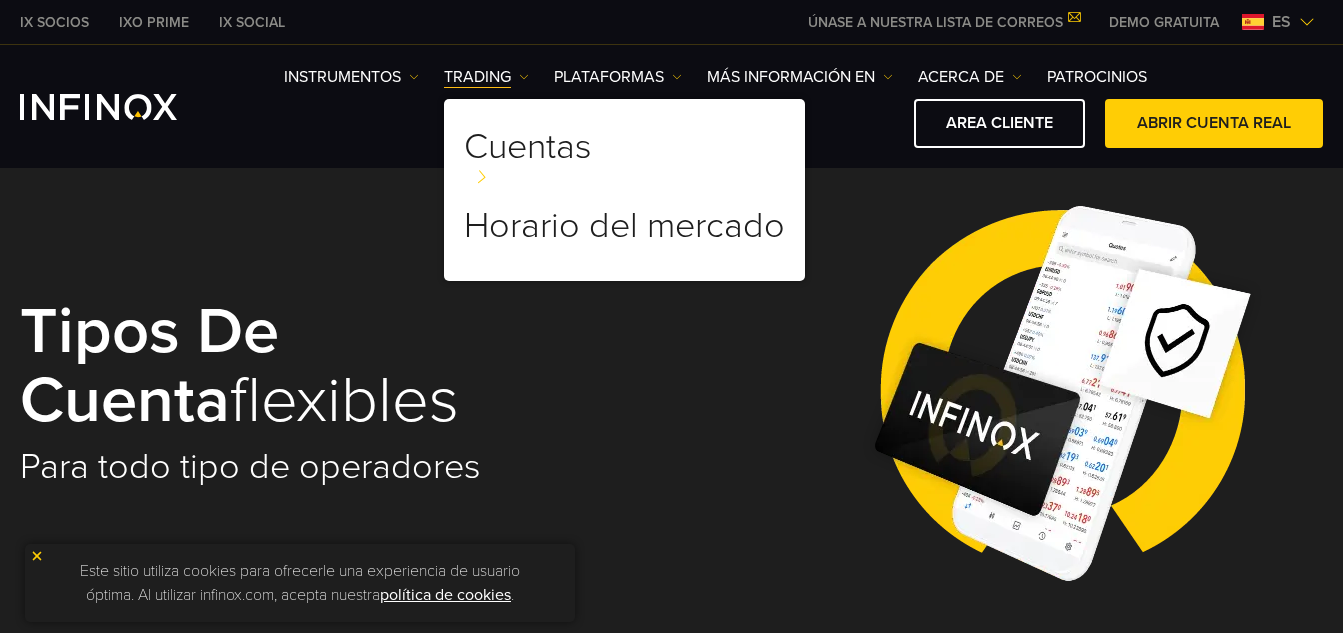 click on "Cuentas
Depósito en cuenta
Cuentas Corporativas
Cuentas conjuntas
DEMO
Horario del mercado" at bounding box center (624, 190) 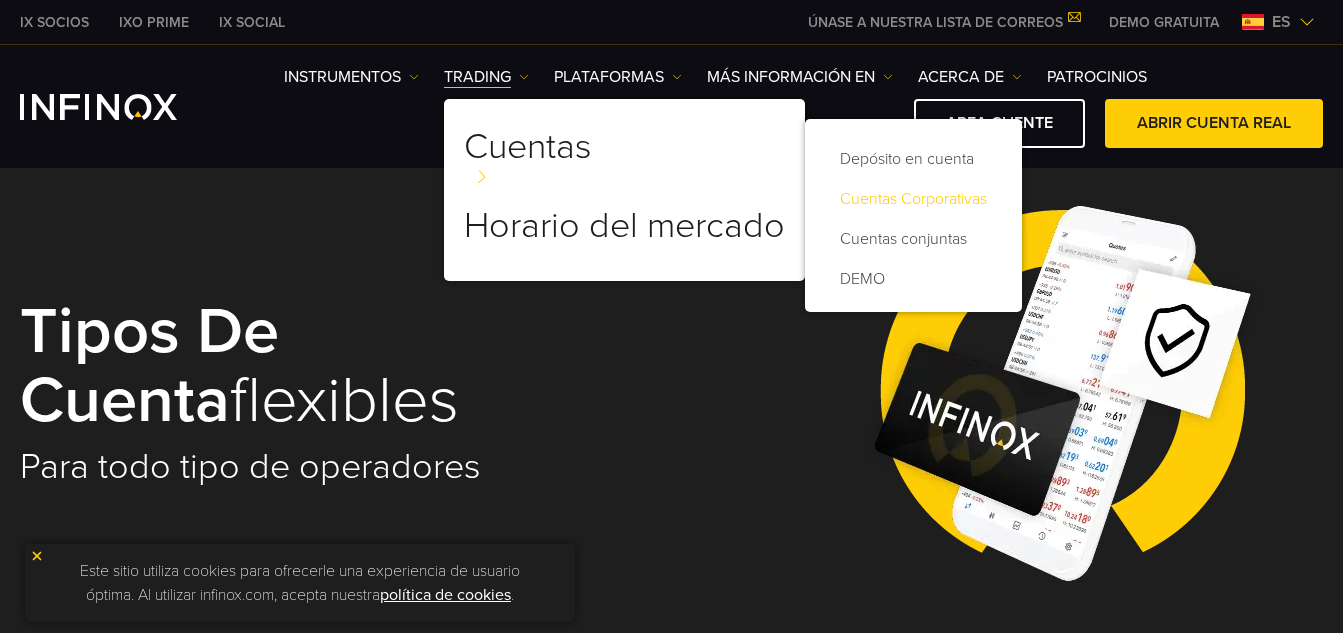 click on "Cuentas Corporativas" at bounding box center (913, 199) 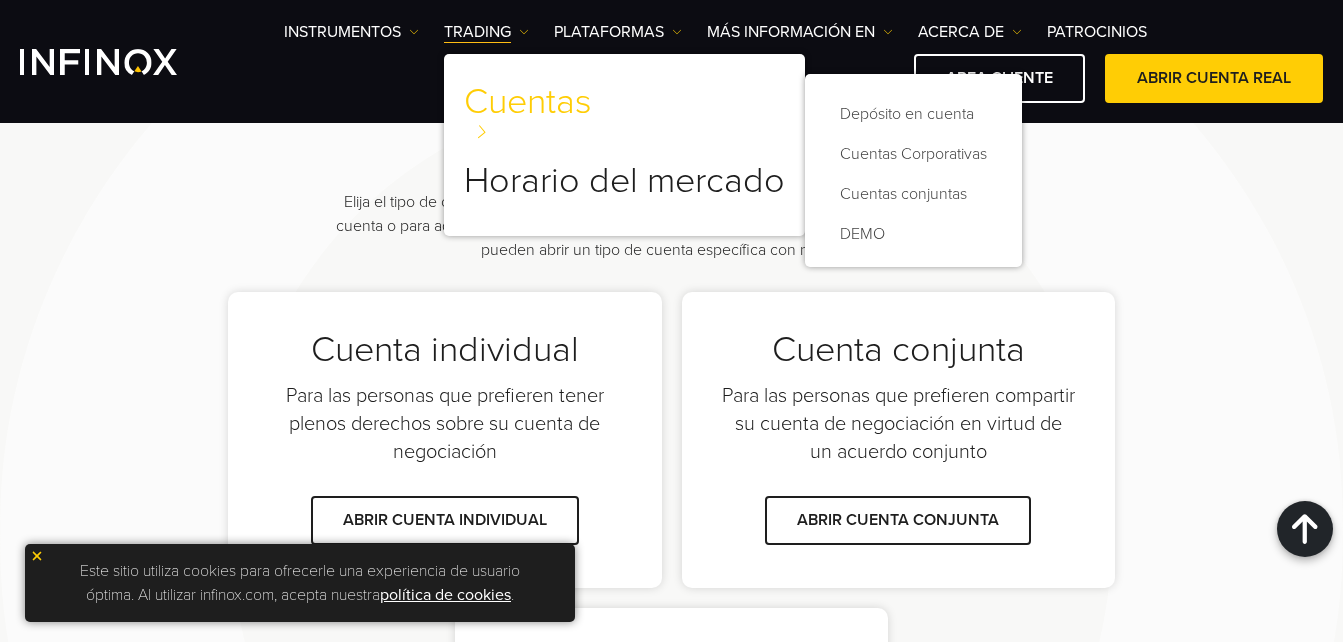 scroll, scrollTop: 1275, scrollLeft: 0, axis: vertical 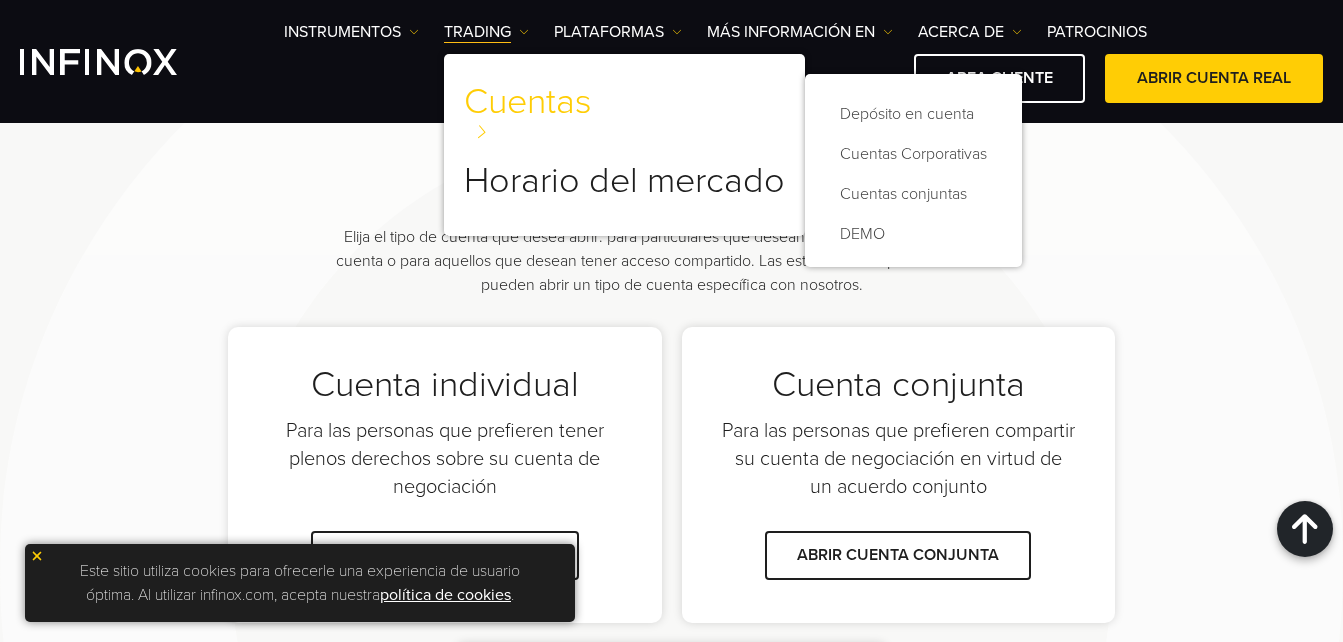 click at bounding box center (481, 131) 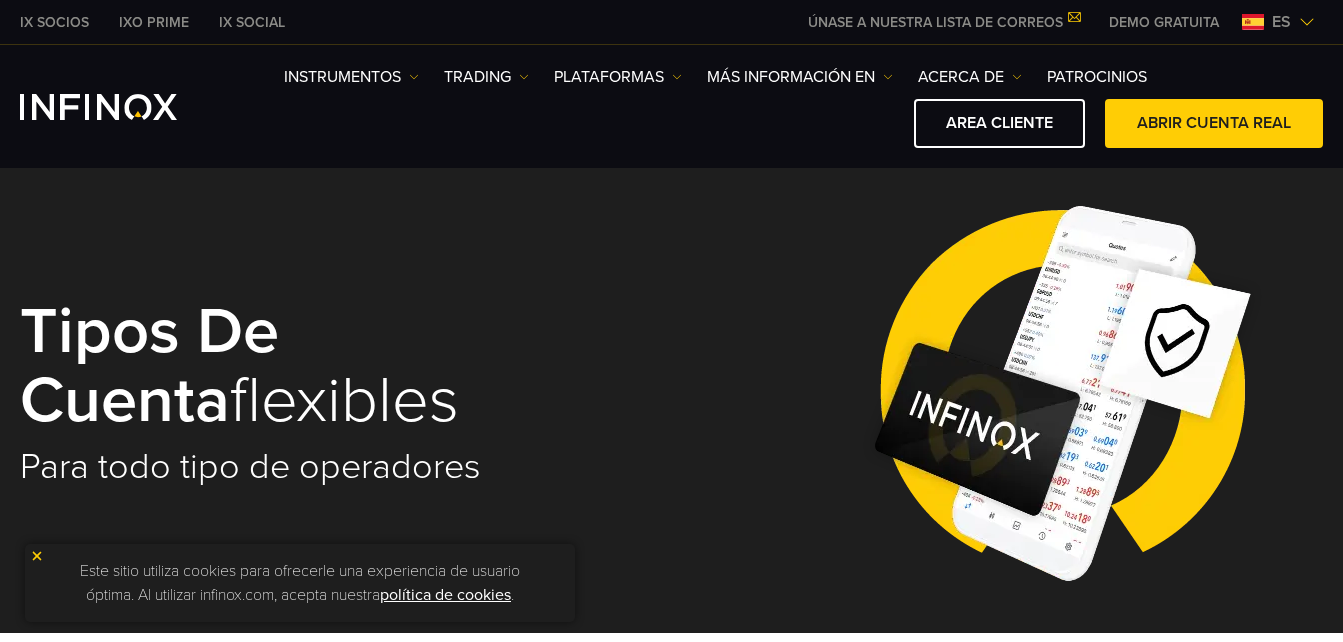 scroll, scrollTop: 0, scrollLeft: 0, axis: both 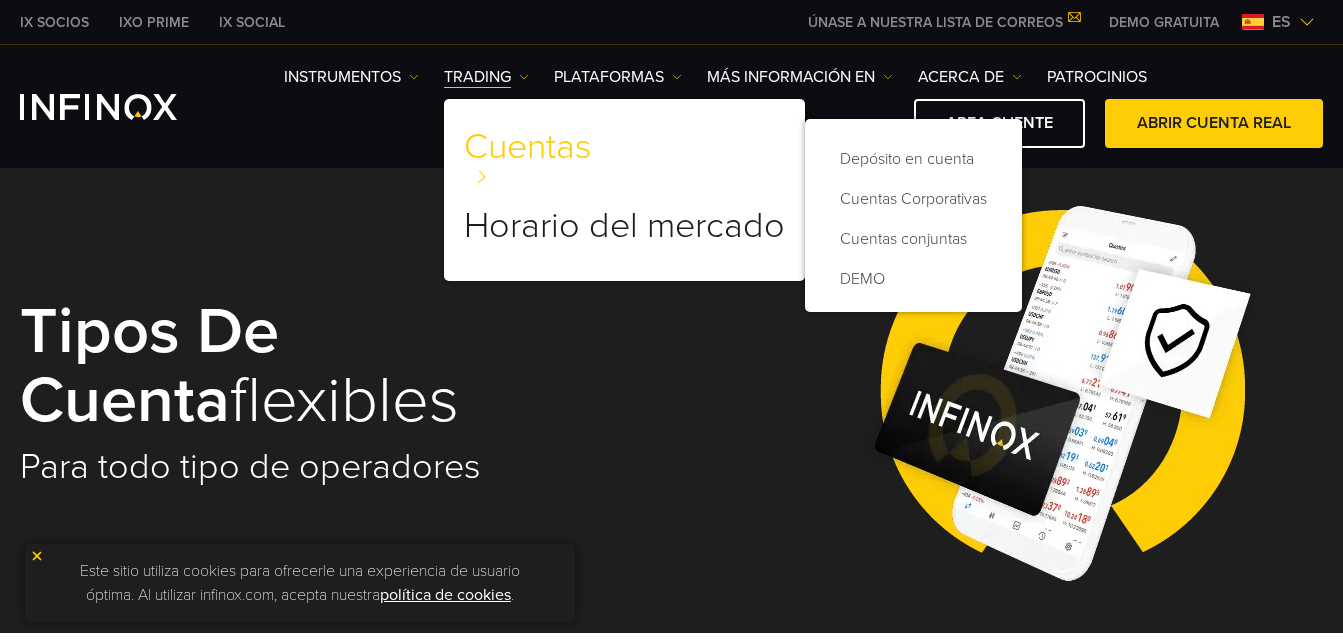 click on "Cuentas" at bounding box center [528, 155] 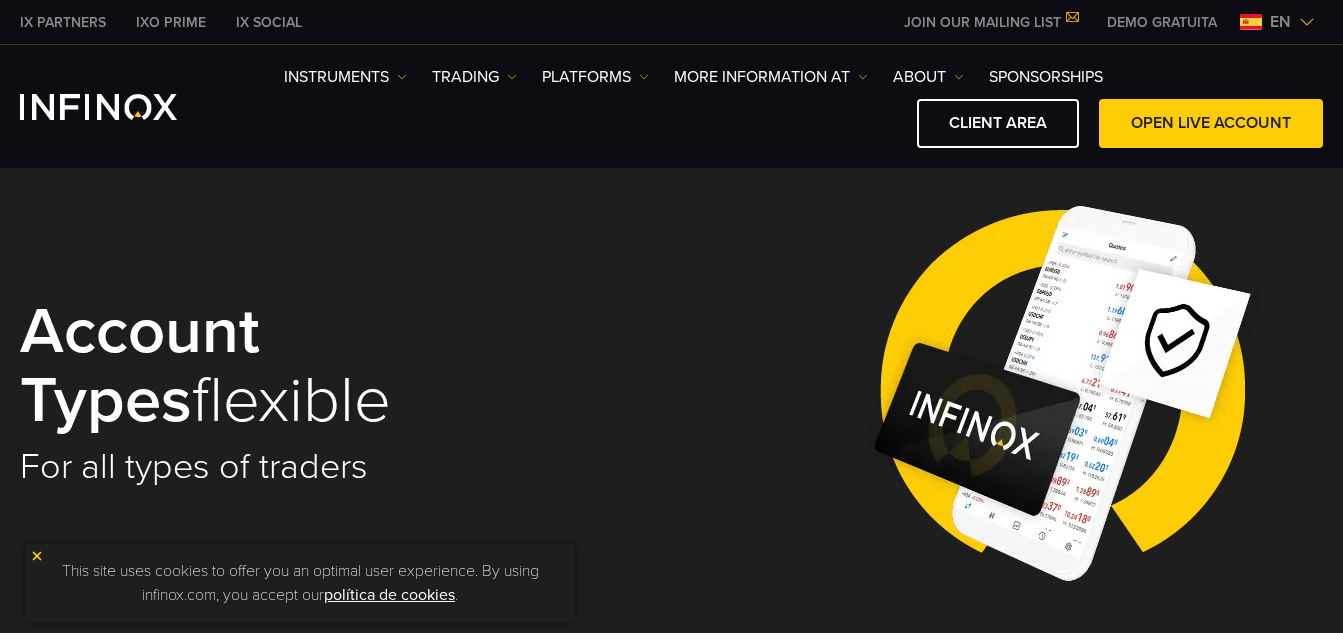 scroll, scrollTop: 0, scrollLeft: 0, axis: both 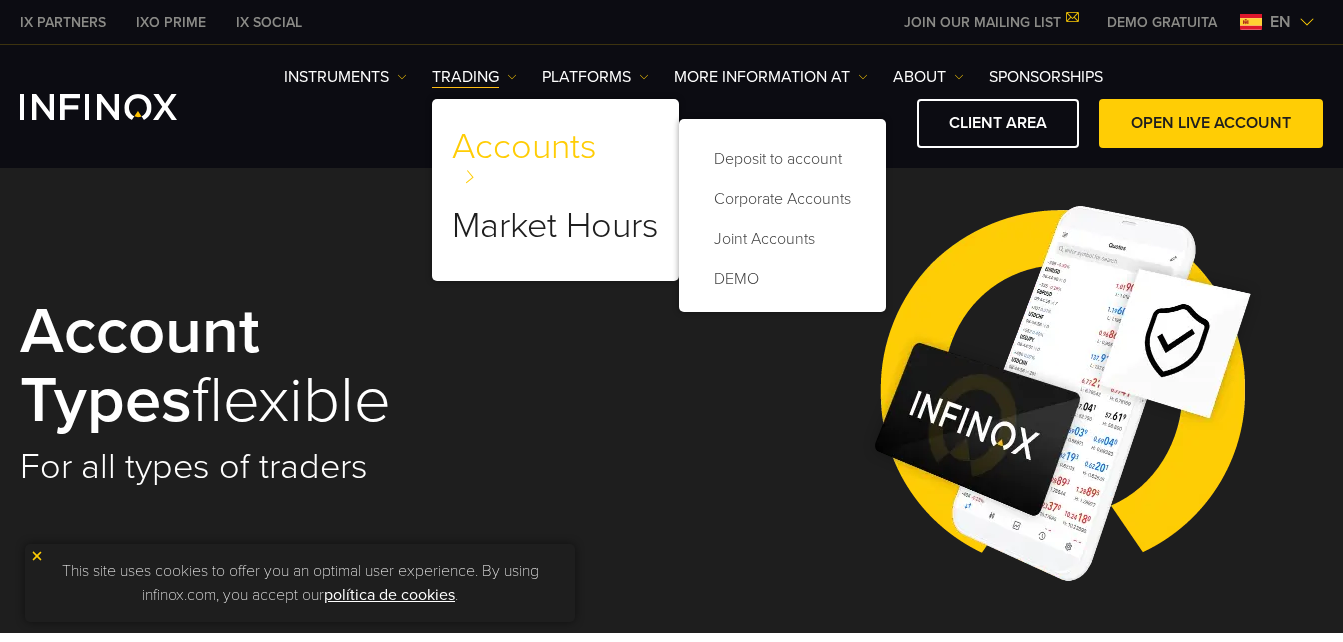 click on "Cuentas" at bounding box center [524, 155] 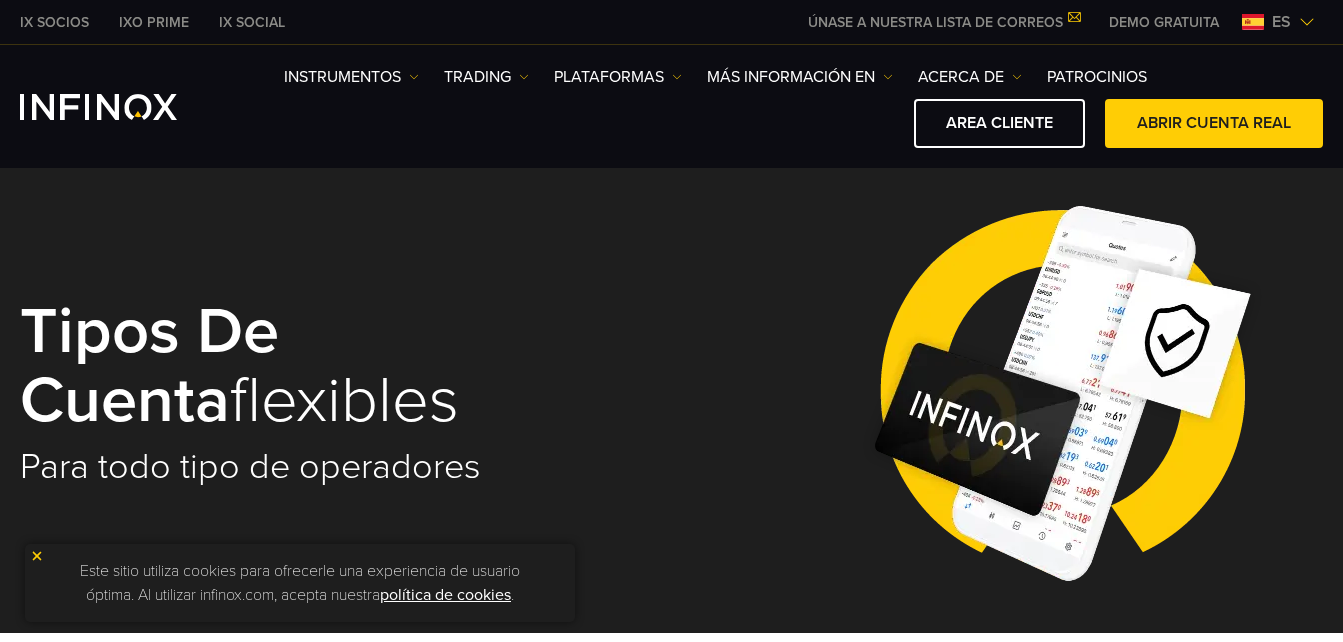 scroll, scrollTop: 0, scrollLeft: 0, axis: both 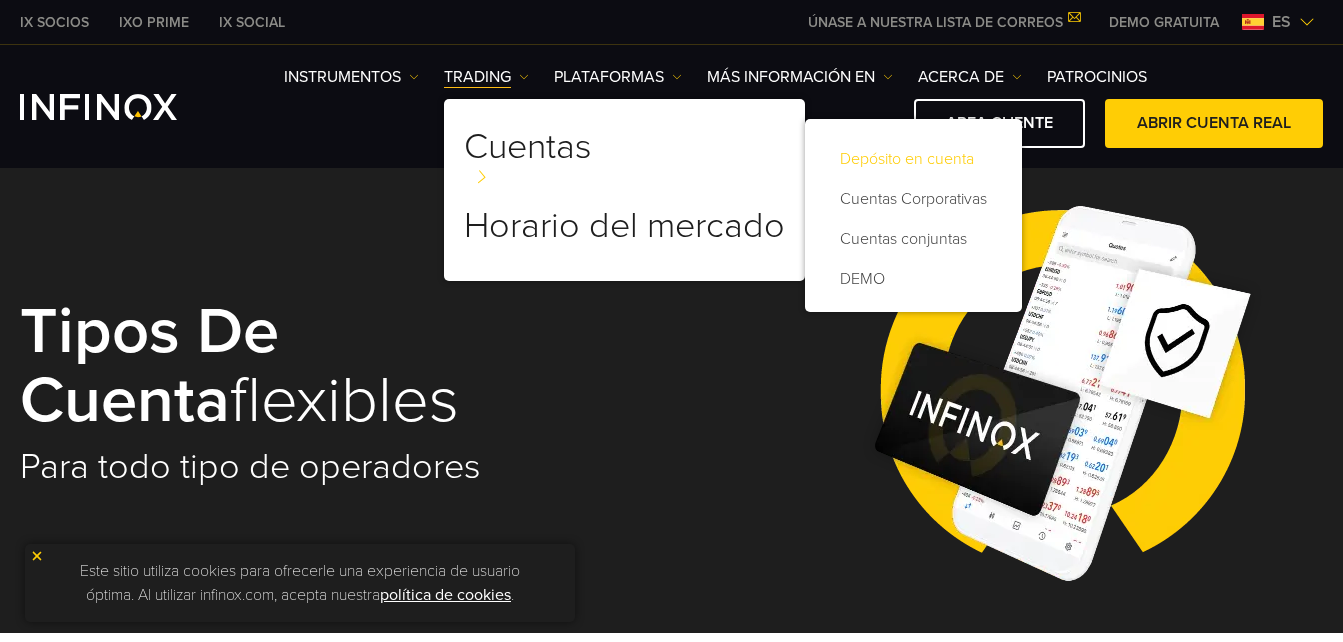 click on "Depósito en cuenta" at bounding box center [913, 159] 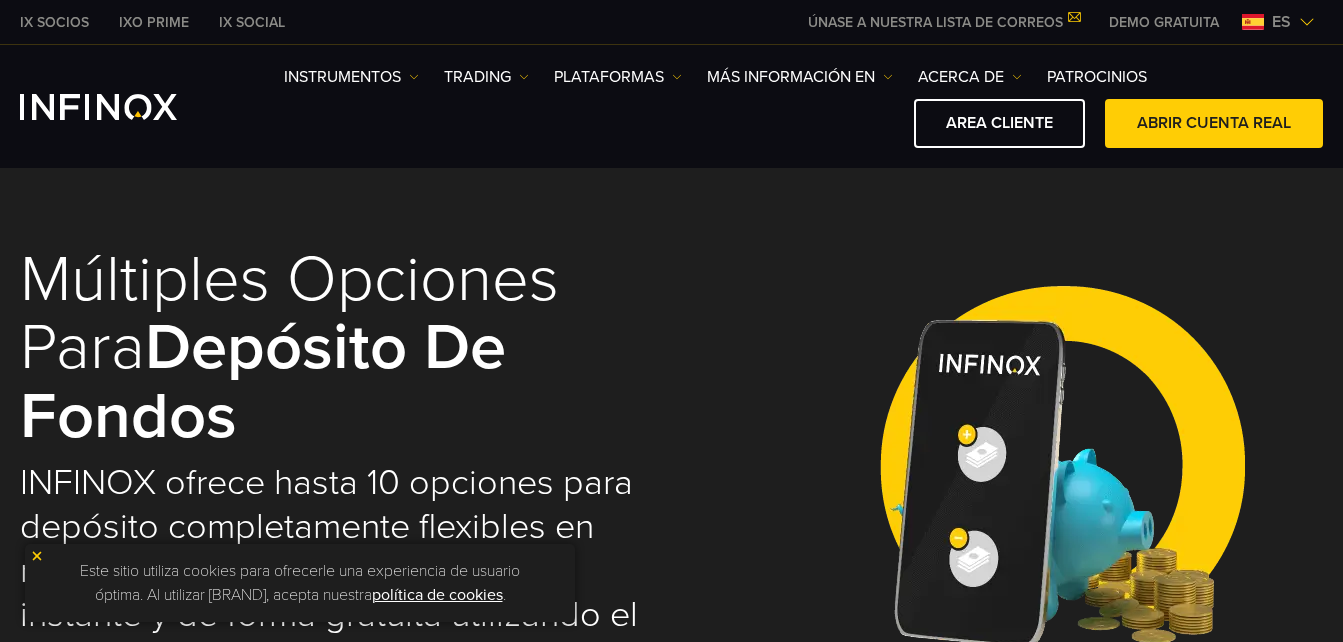 scroll, scrollTop: 0, scrollLeft: 0, axis: both 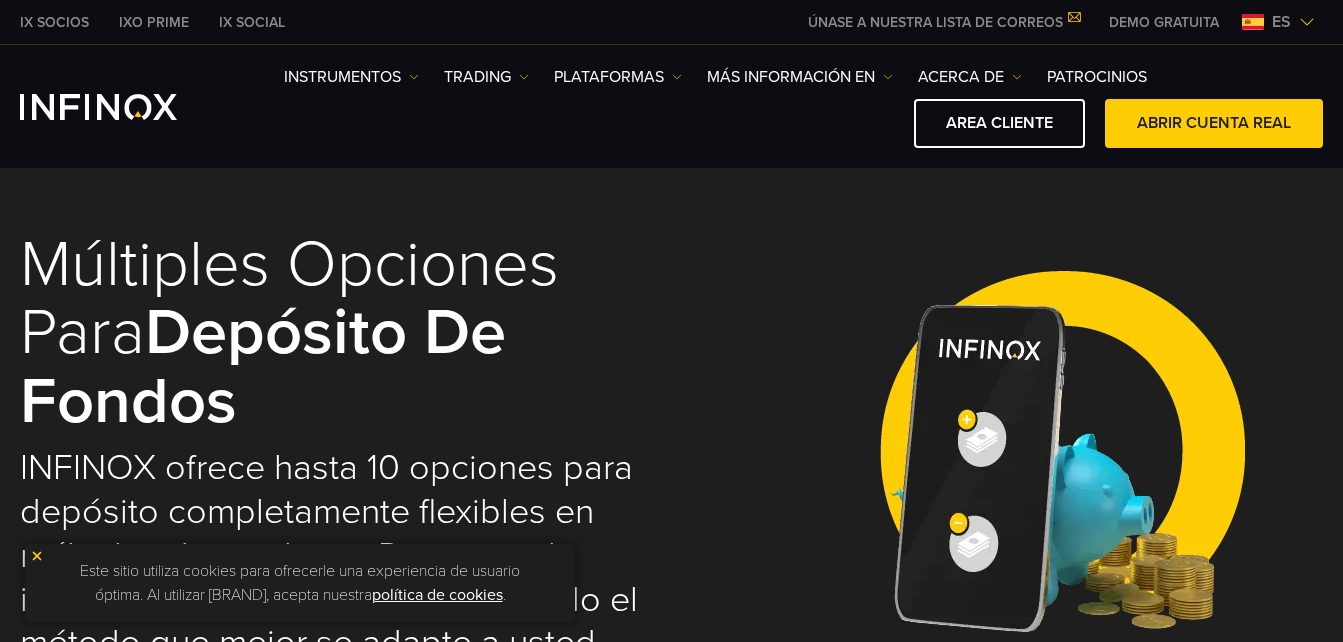 click at bounding box center (1307, 22) 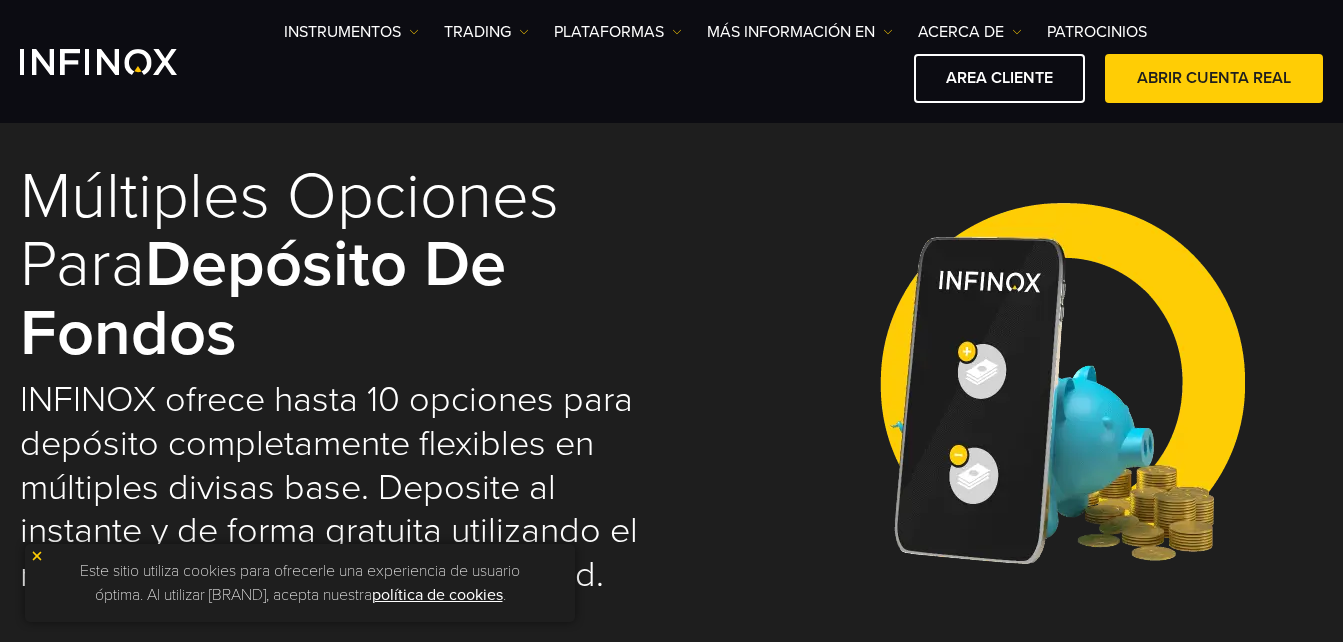 scroll, scrollTop: 0, scrollLeft: 0, axis: both 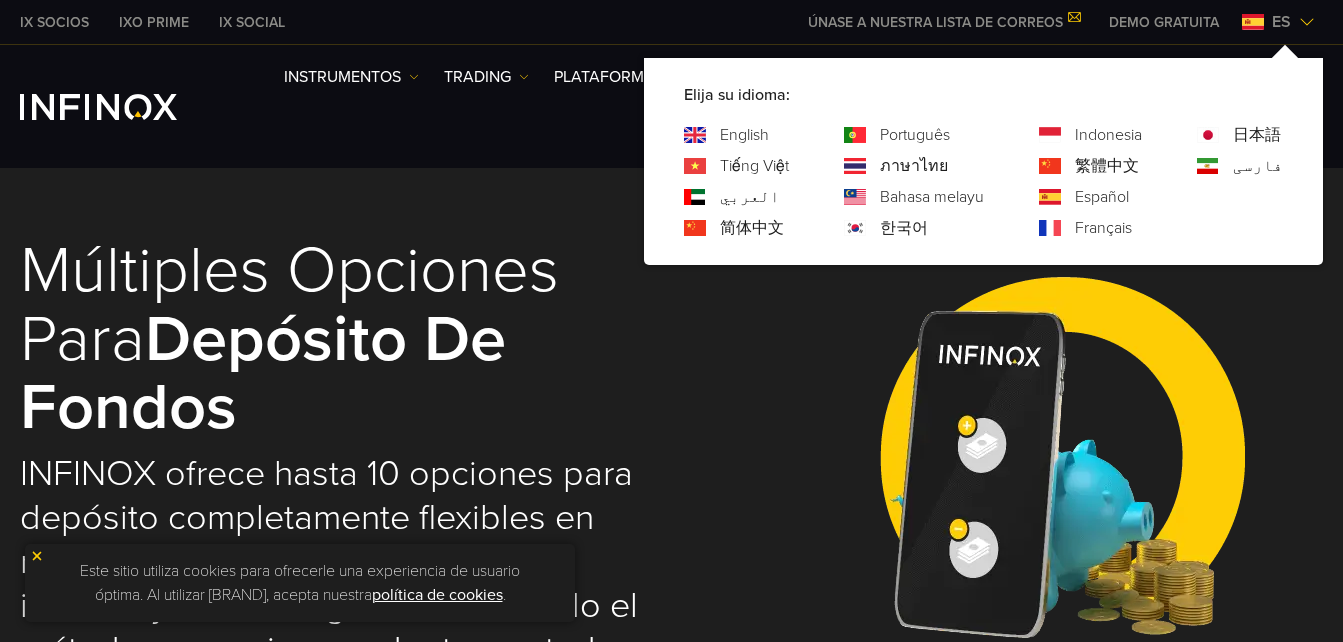 click on "Múltiples opciones para  Depósito de Fondos
INFINOX ofrece hasta 10 opciones para depósito completamente flexibles en múltiples divisas base. Deposite al instante y de forma gratuita utilizando el método que mejor se adapte a usted." at bounding box center (671, 454) 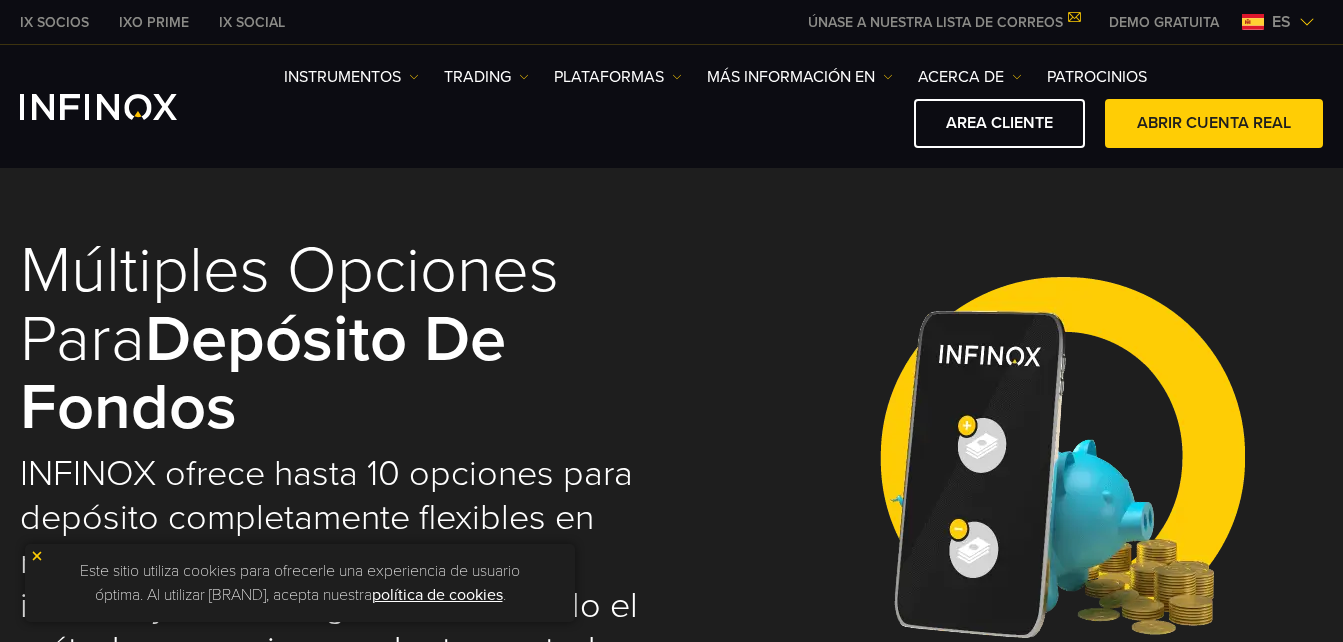 scroll, scrollTop: 0, scrollLeft: 0, axis: both 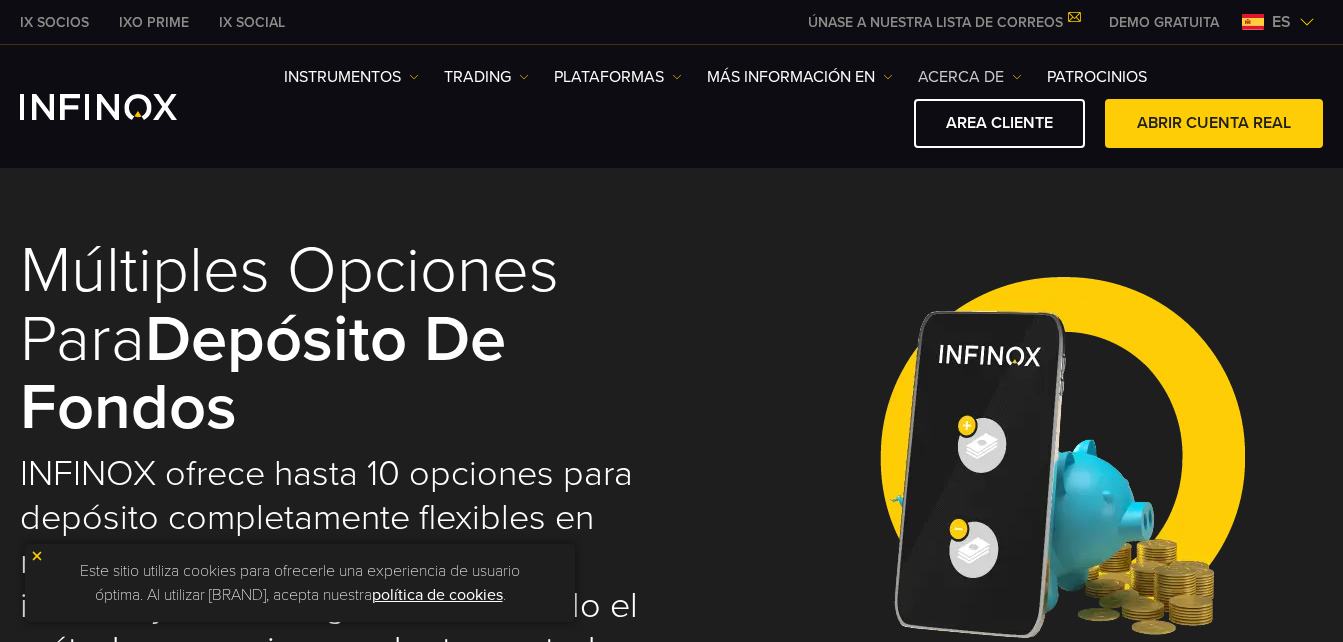 click on "ACERCA DE" at bounding box center (351, 77) 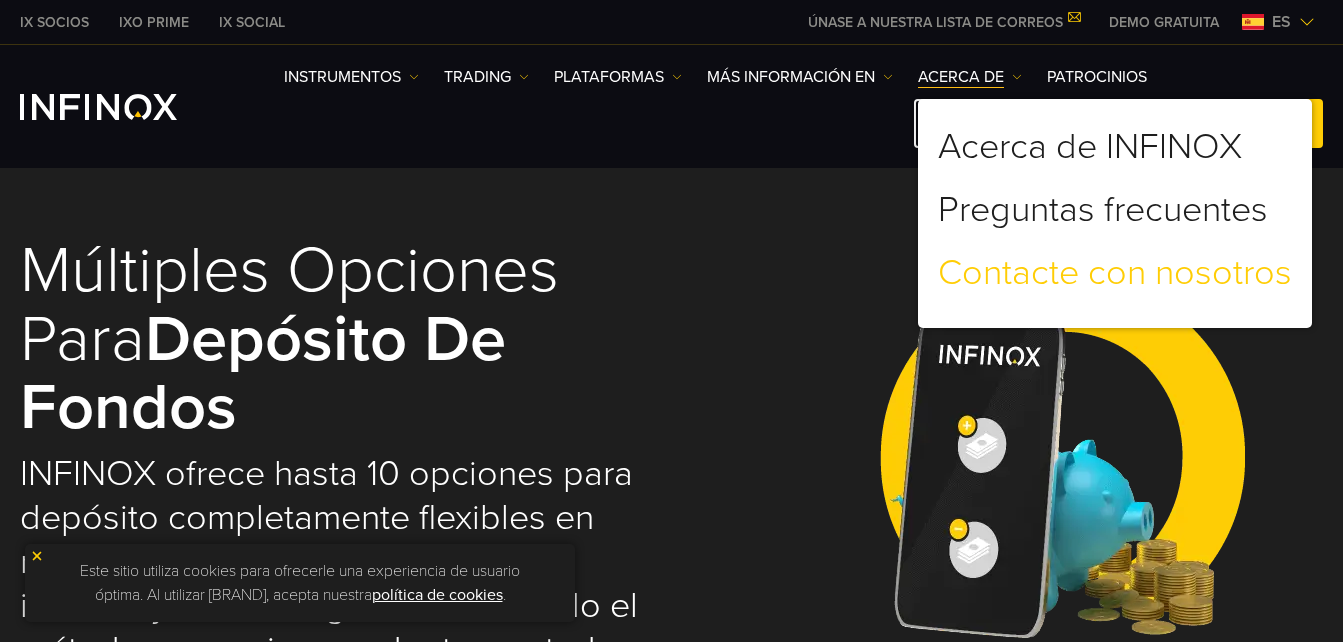 click on "Contact us" at bounding box center (1115, 273) 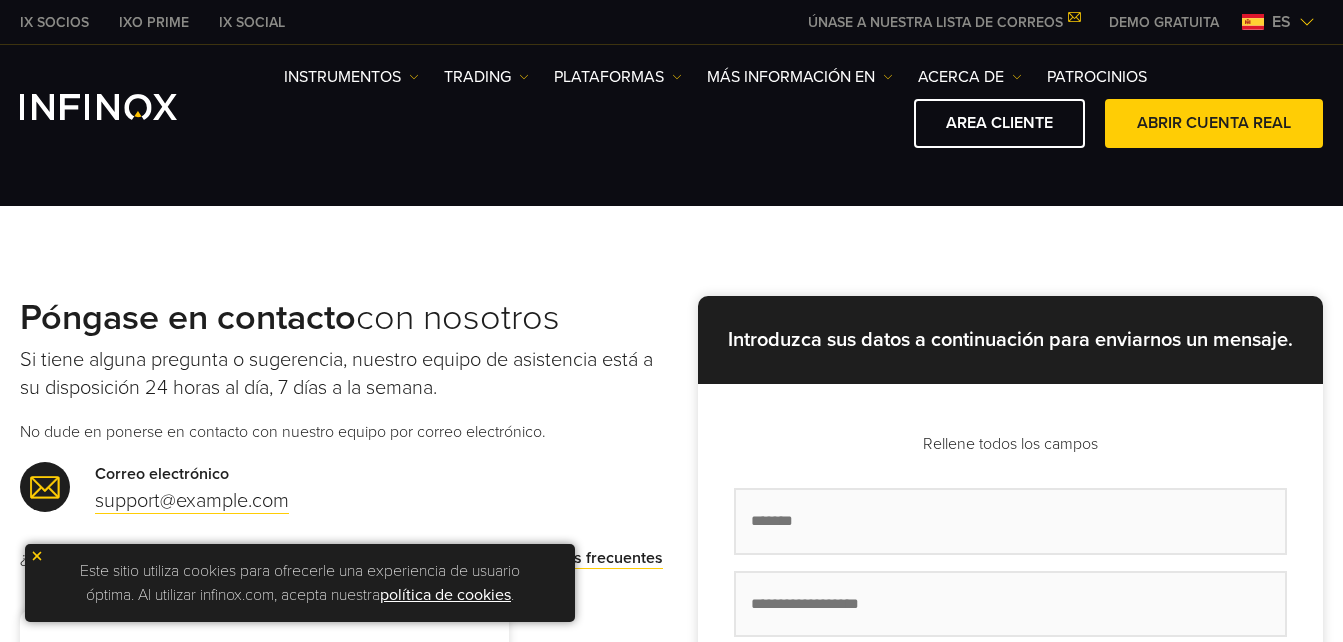 scroll, scrollTop: 0, scrollLeft: 0, axis: both 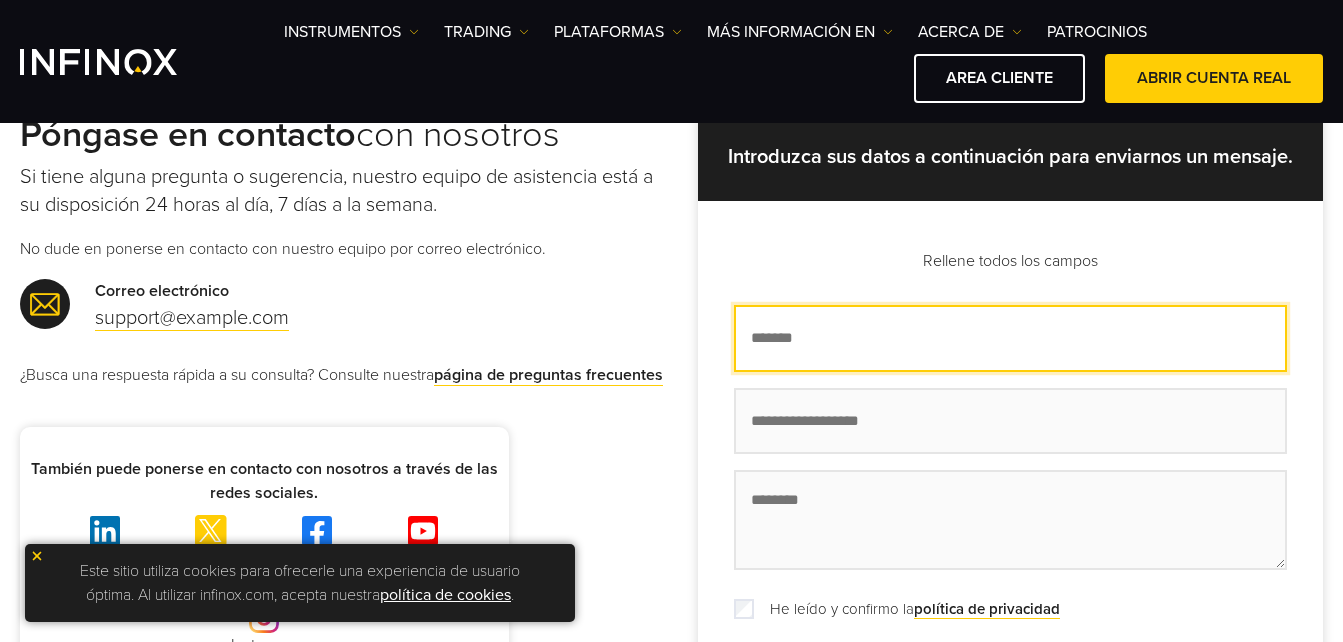 click on "Nombre *" at bounding box center [1010, 338] 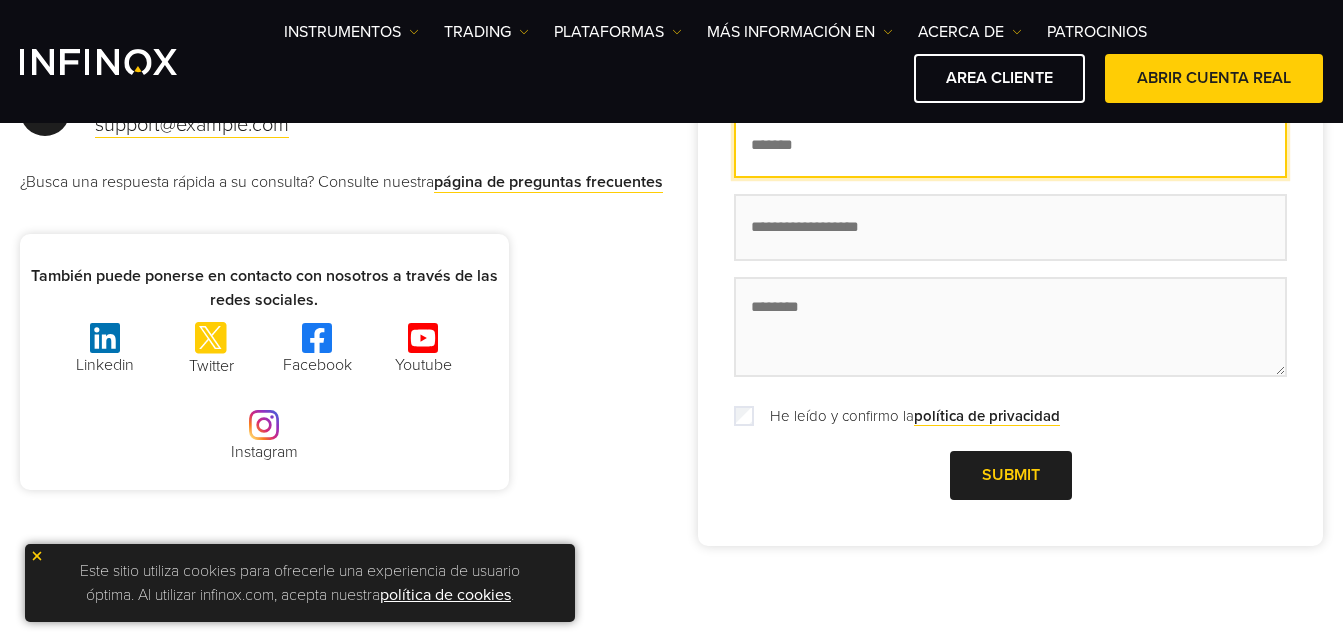 scroll, scrollTop: 200, scrollLeft: 0, axis: vertical 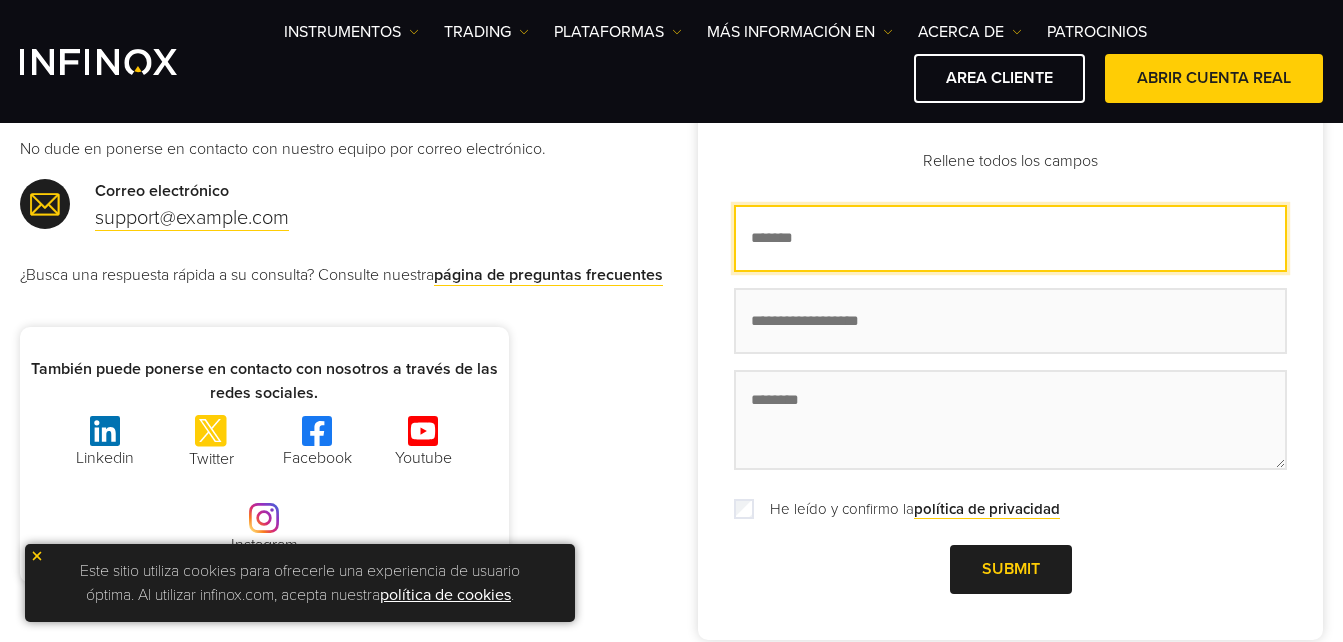click on "Nombre *" at bounding box center [1010, 238] 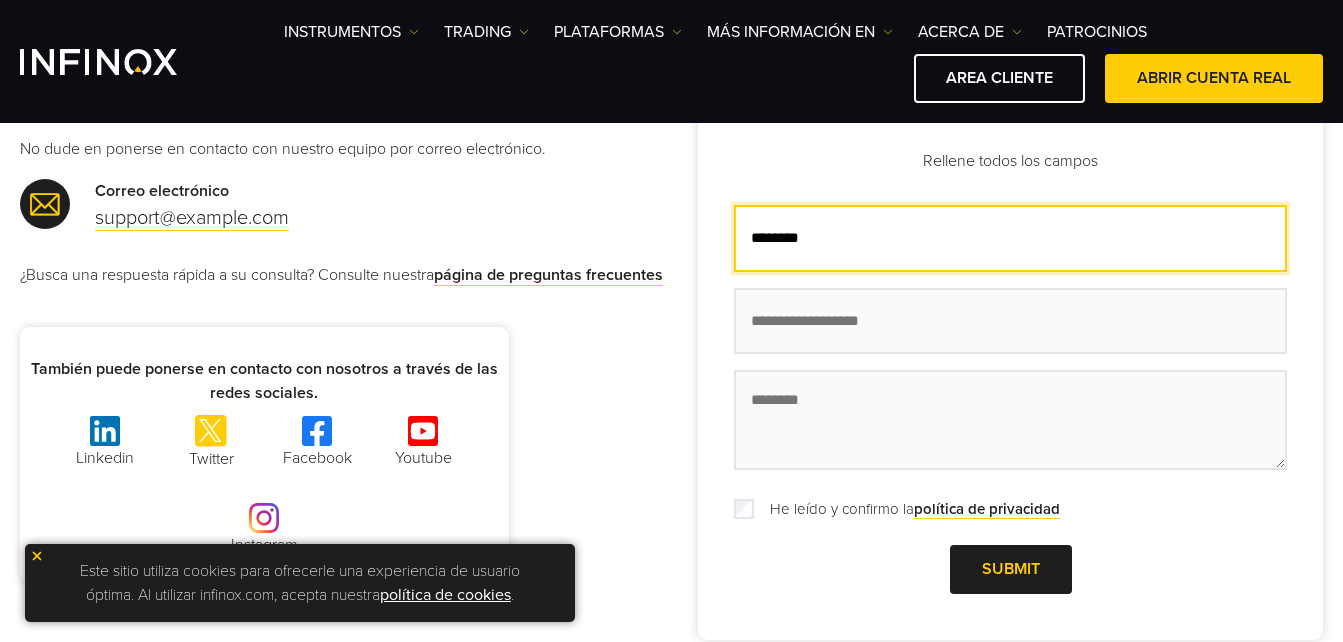 type on "*******" 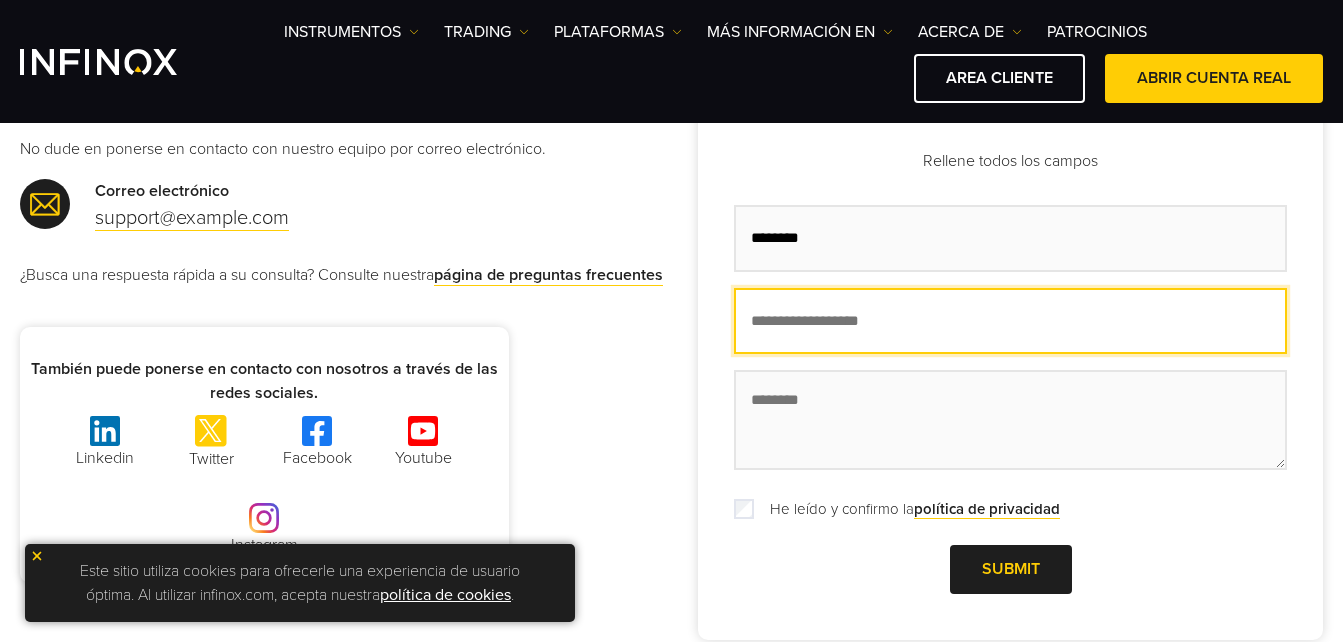 click on "Correo electrónico *" at bounding box center (1010, 321) 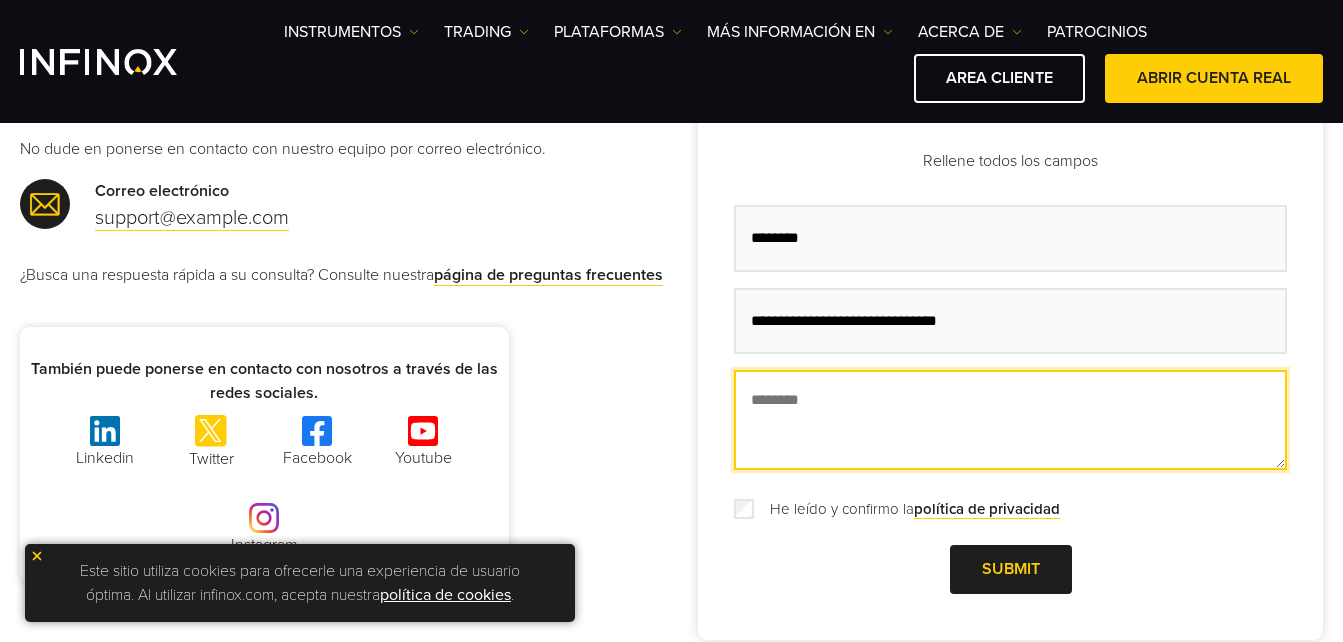click on "Mensaje *" at bounding box center [1010, 420] 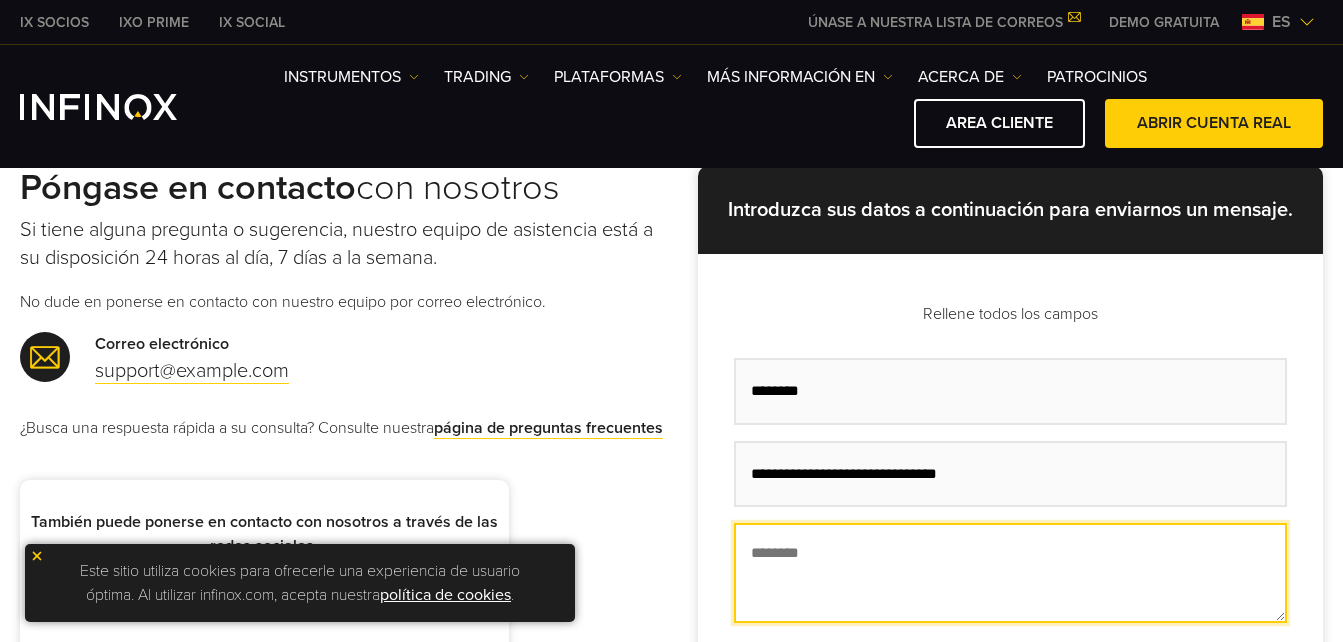 scroll, scrollTop: 0, scrollLeft: 0, axis: both 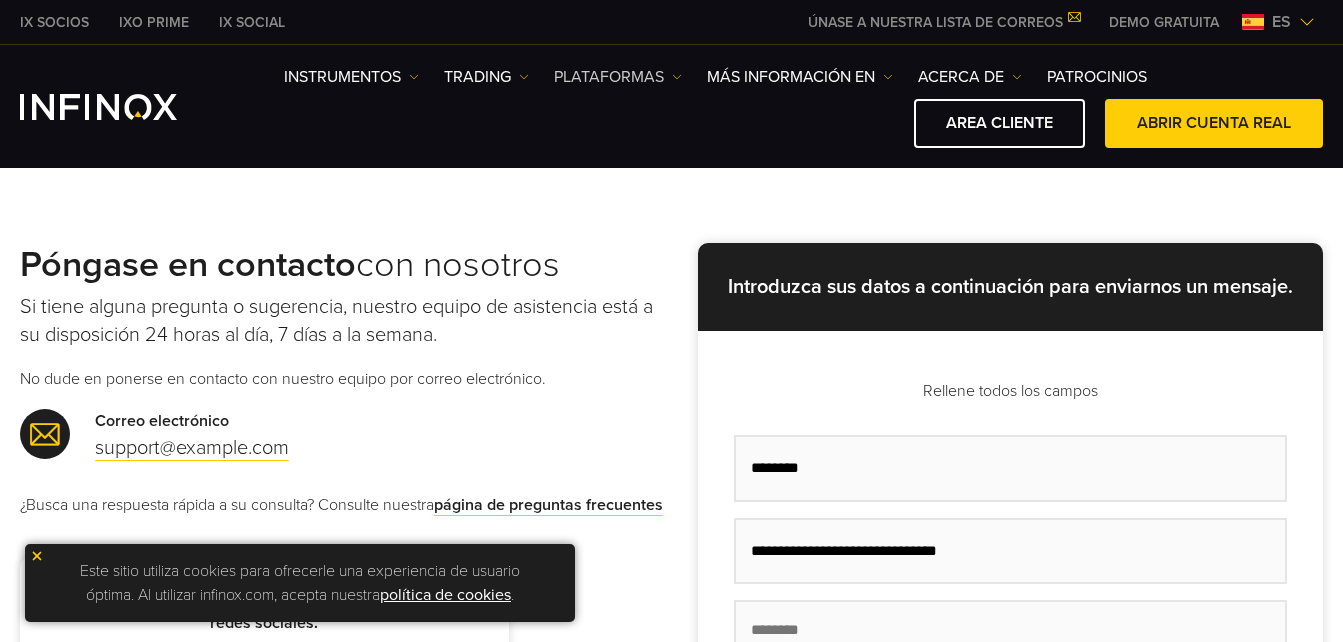click on "PLATAFORMAS" at bounding box center (351, 77) 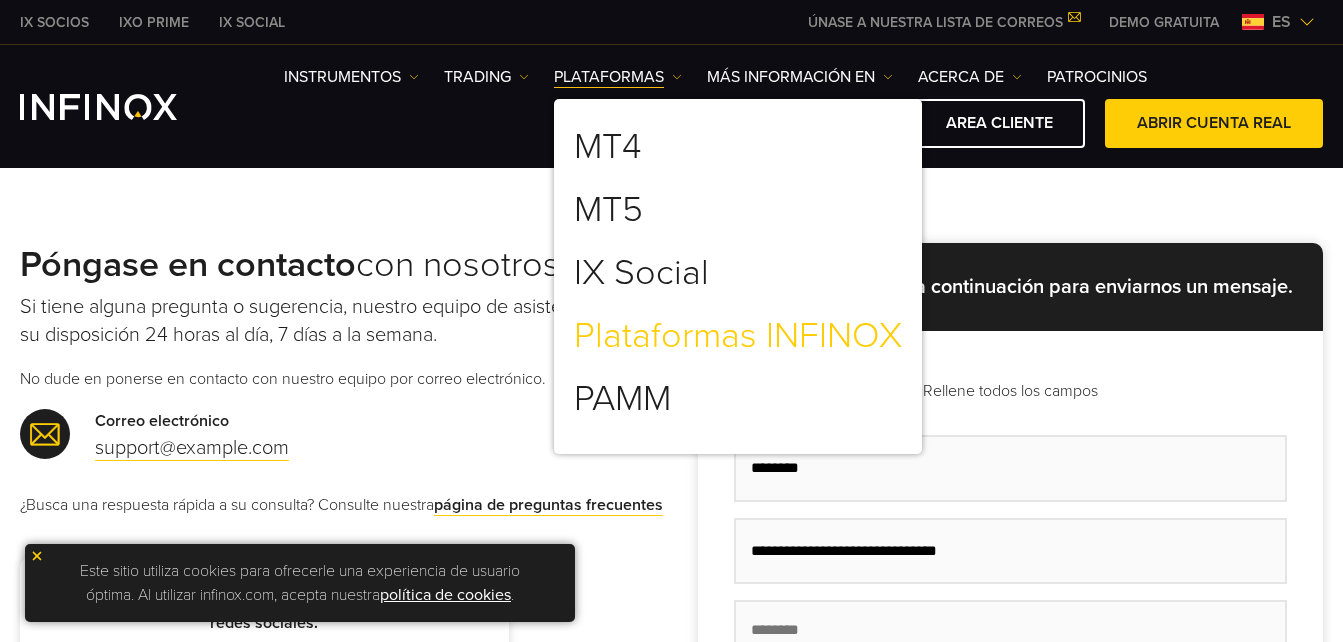click on "Plataformas INFINOX" at bounding box center [738, 336] 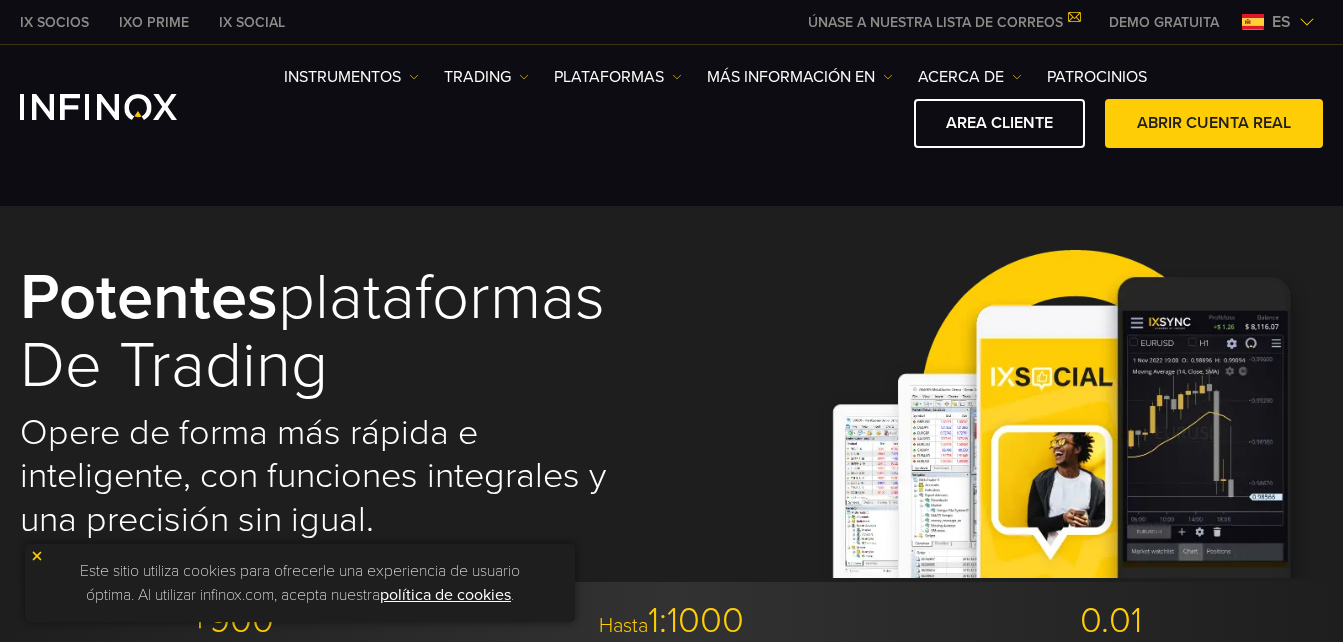 scroll, scrollTop: 0, scrollLeft: 0, axis: both 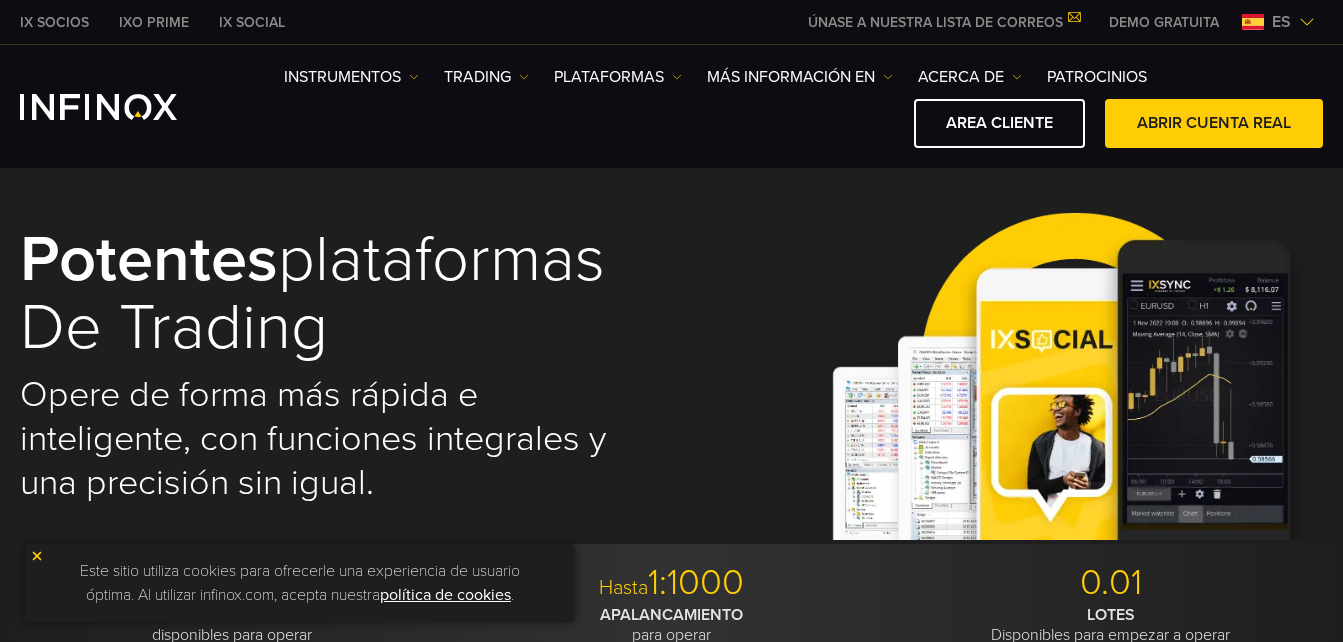 click on "Potentes  plataformas de Trading
Opere de forma más rápida e inteligente, con funciones integrales y una precisión sin igual." at bounding box center (671, 365) 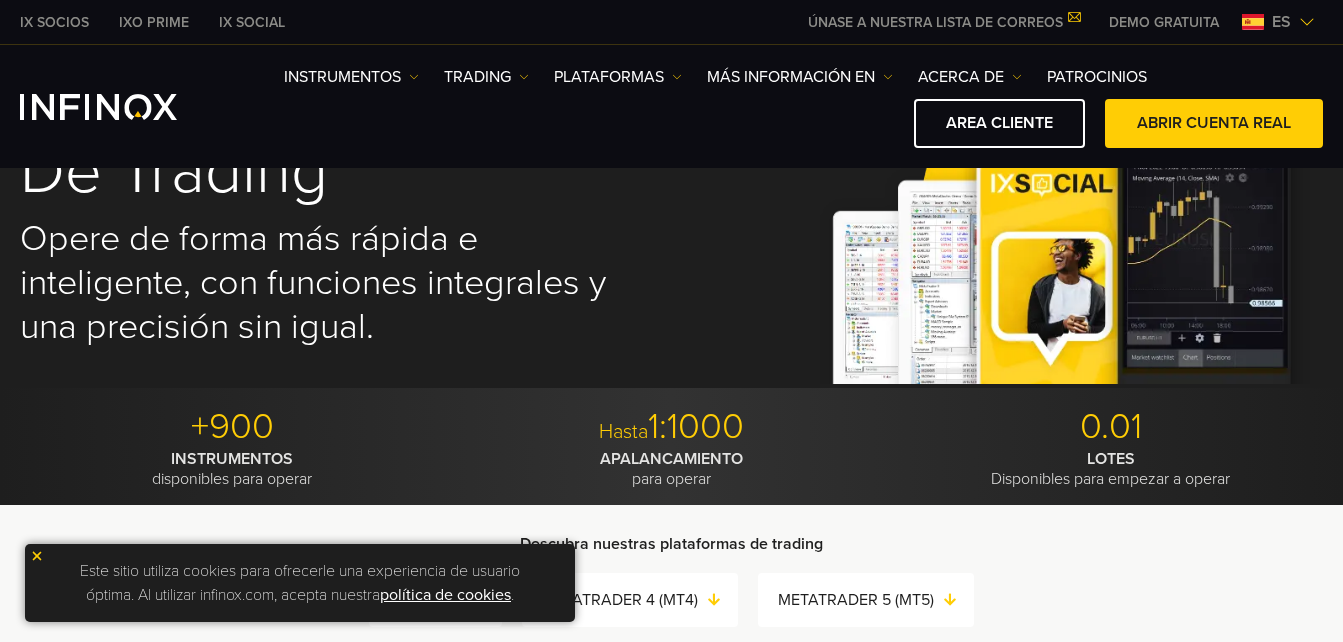 scroll, scrollTop: 0, scrollLeft: 0, axis: both 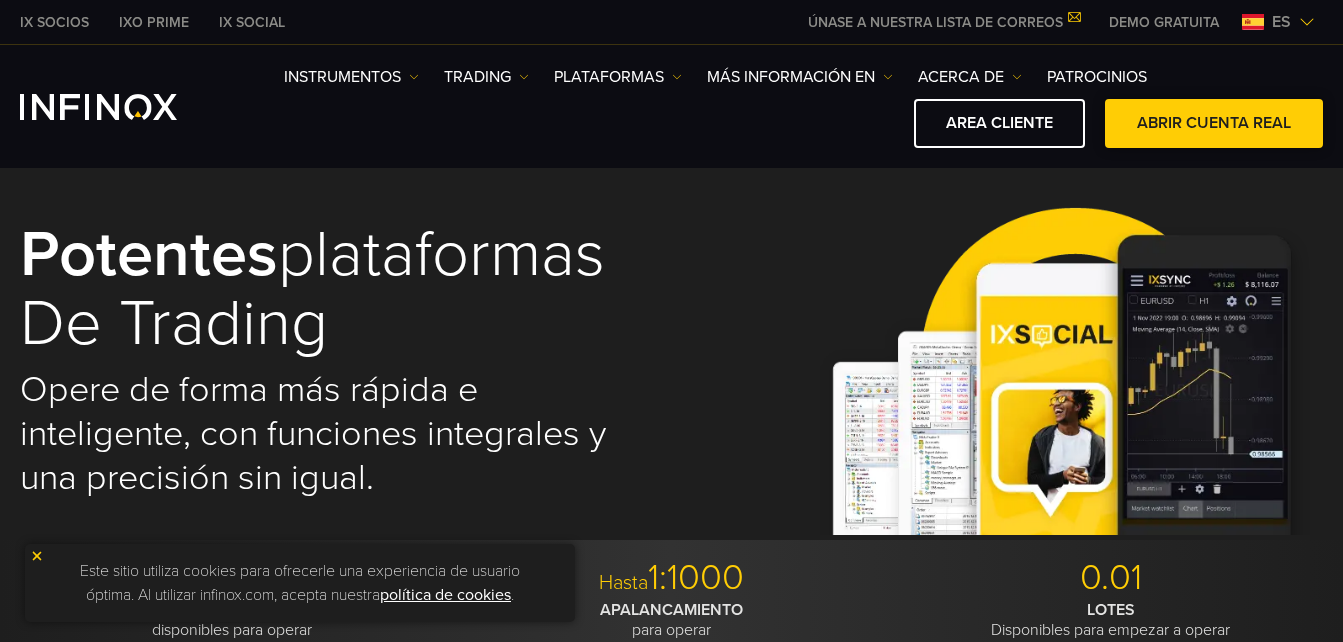 click at bounding box center [1214, 124] 